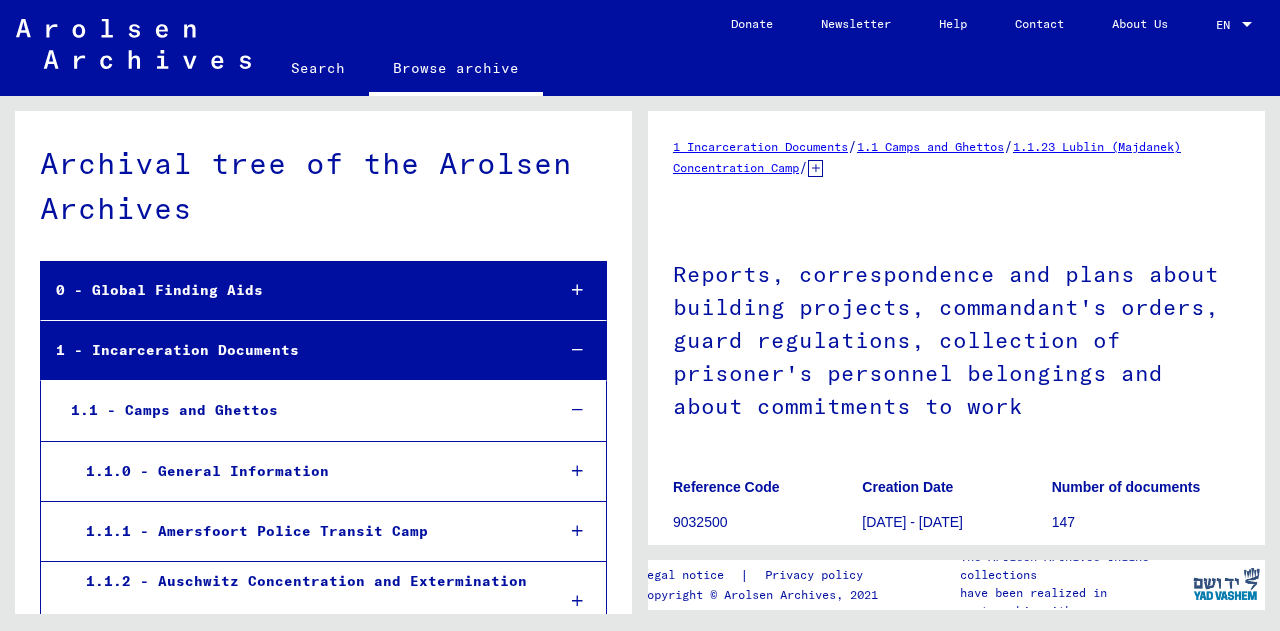 scroll, scrollTop: 0, scrollLeft: 0, axis: both 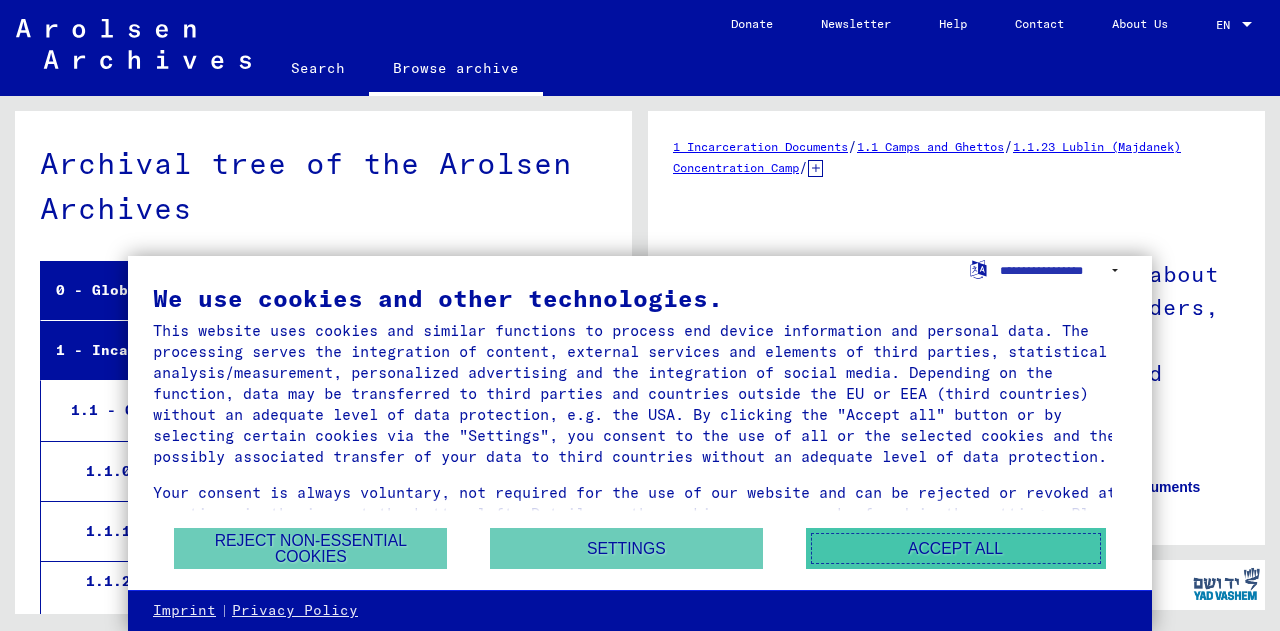 click on "Accept all" at bounding box center (956, 548) 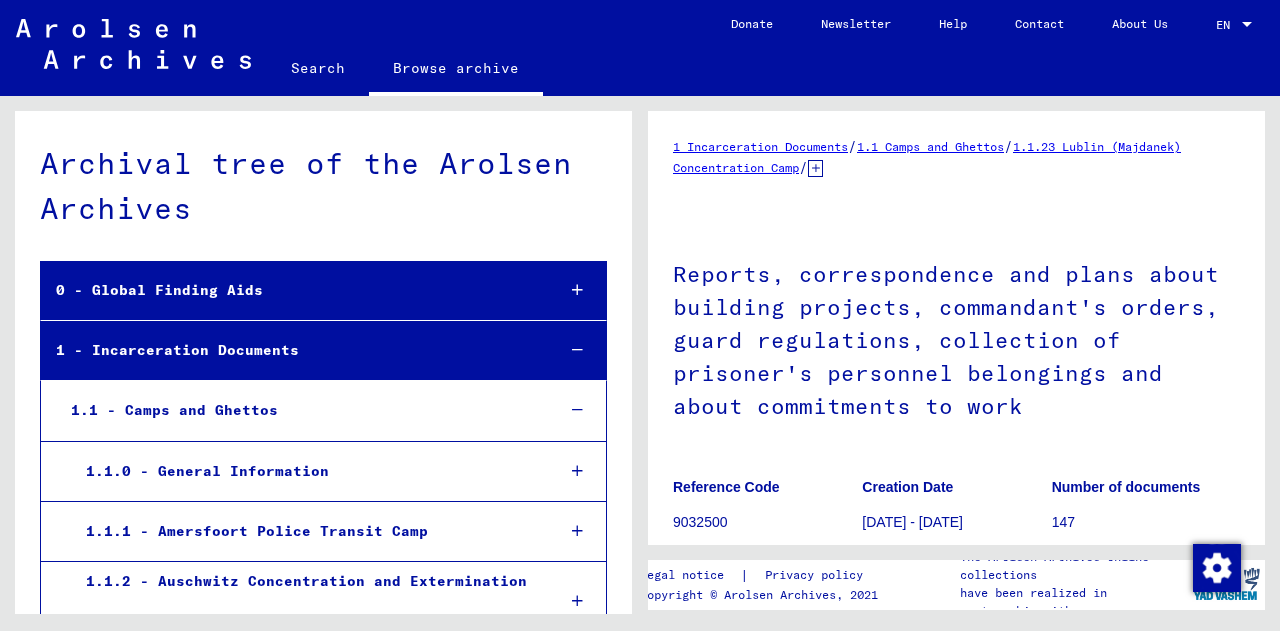click on "Archival tree of the Arolsen Archives" at bounding box center (323, 186) 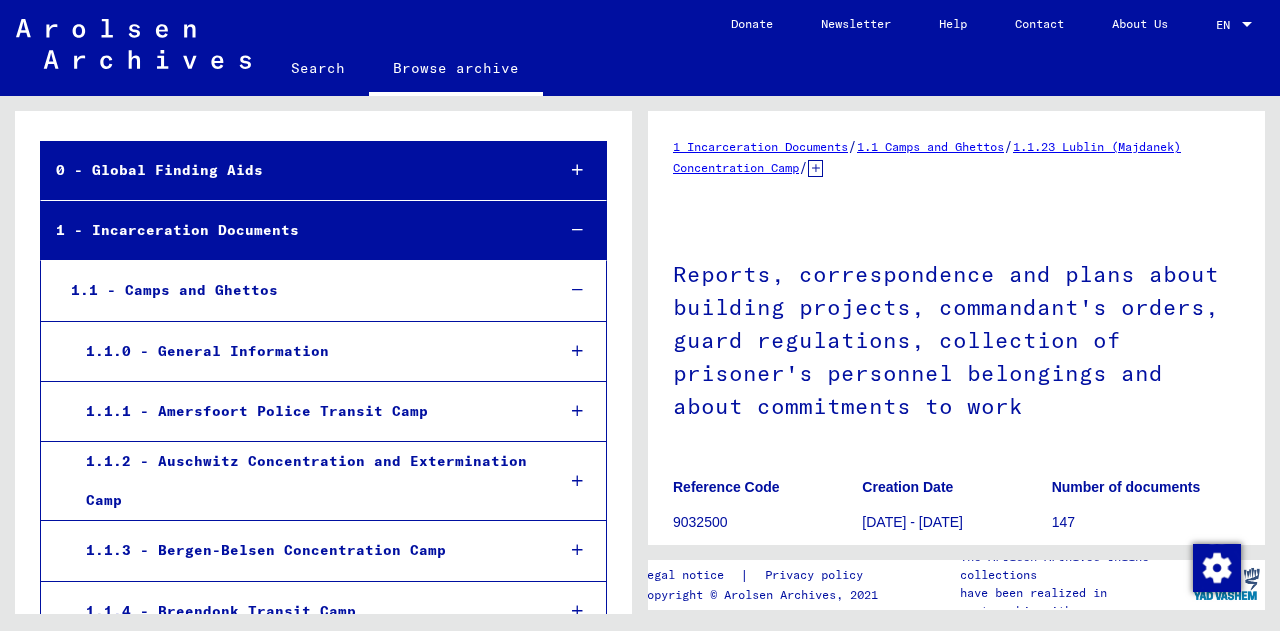 scroll, scrollTop: 240, scrollLeft: 0, axis: vertical 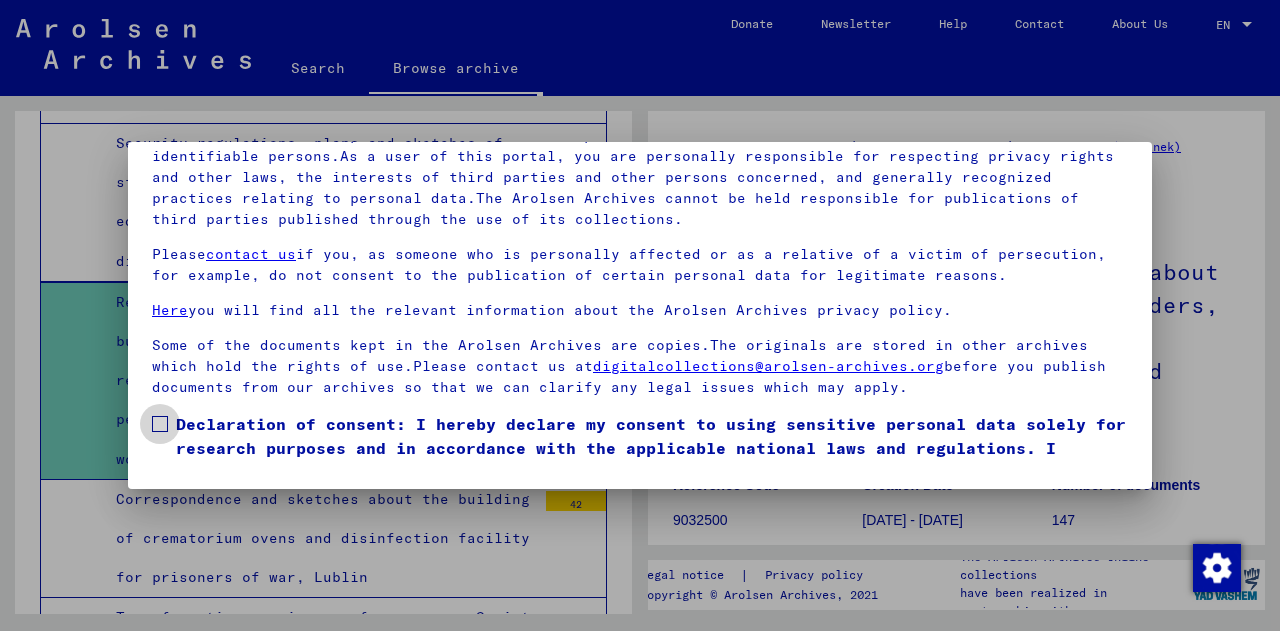click at bounding box center (160, 424) 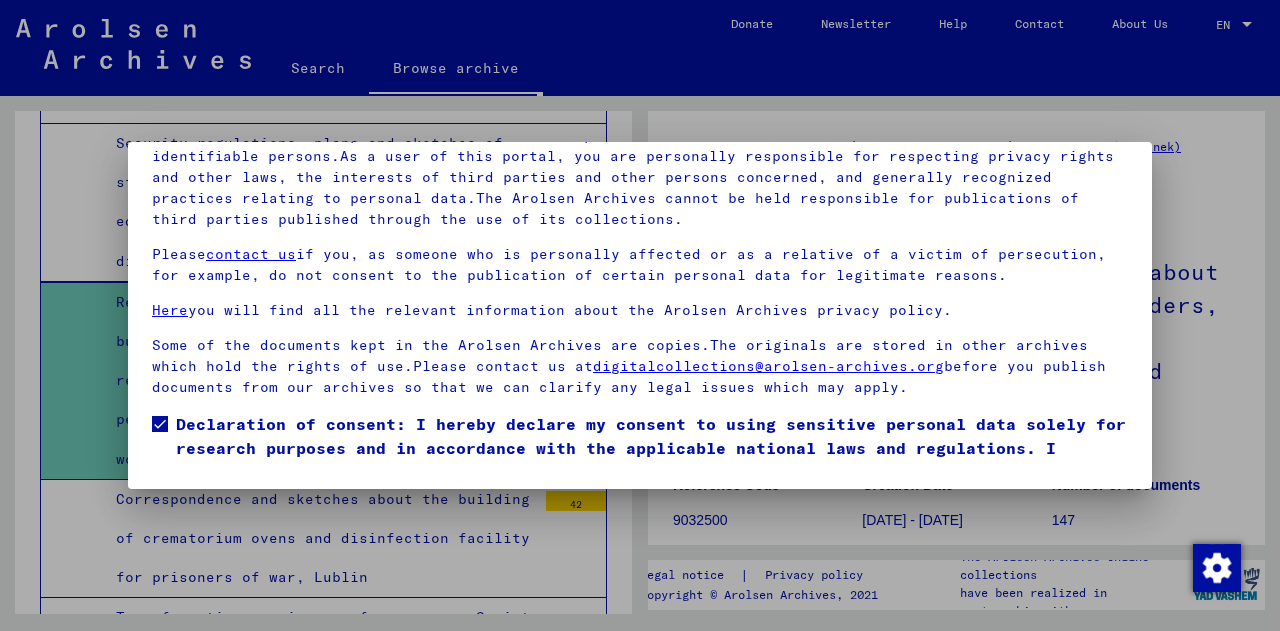 scroll, scrollTop: 90, scrollLeft: 0, axis: vertical 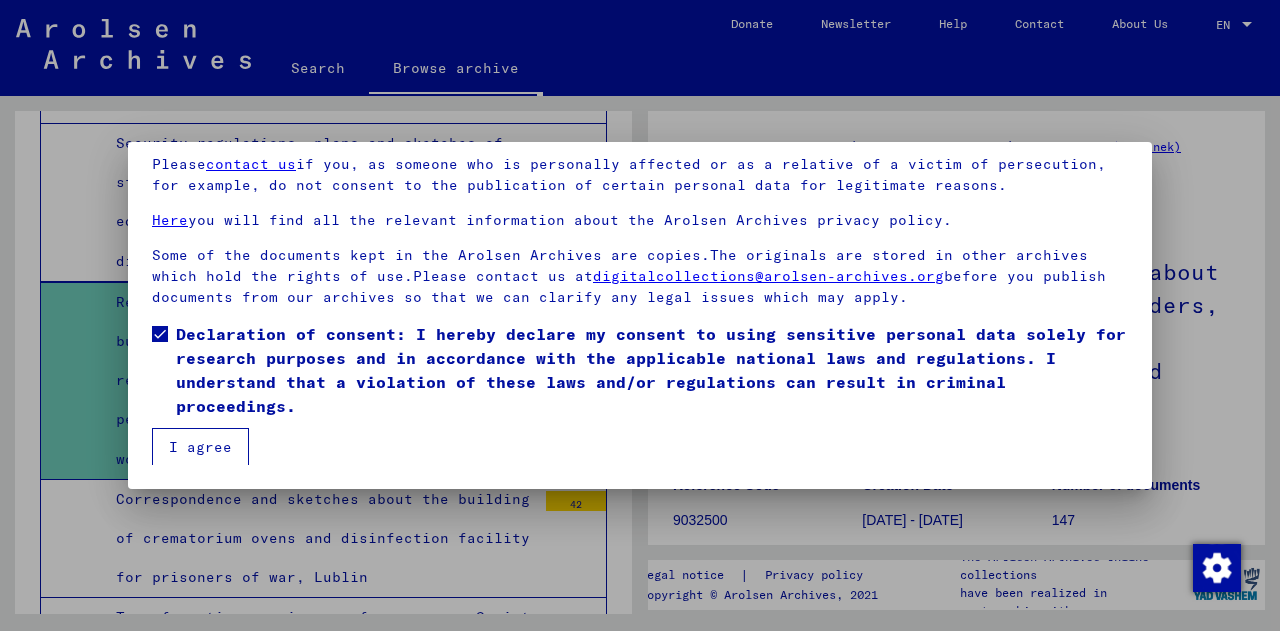 click on "I agree" at bounding box center (200, 447) 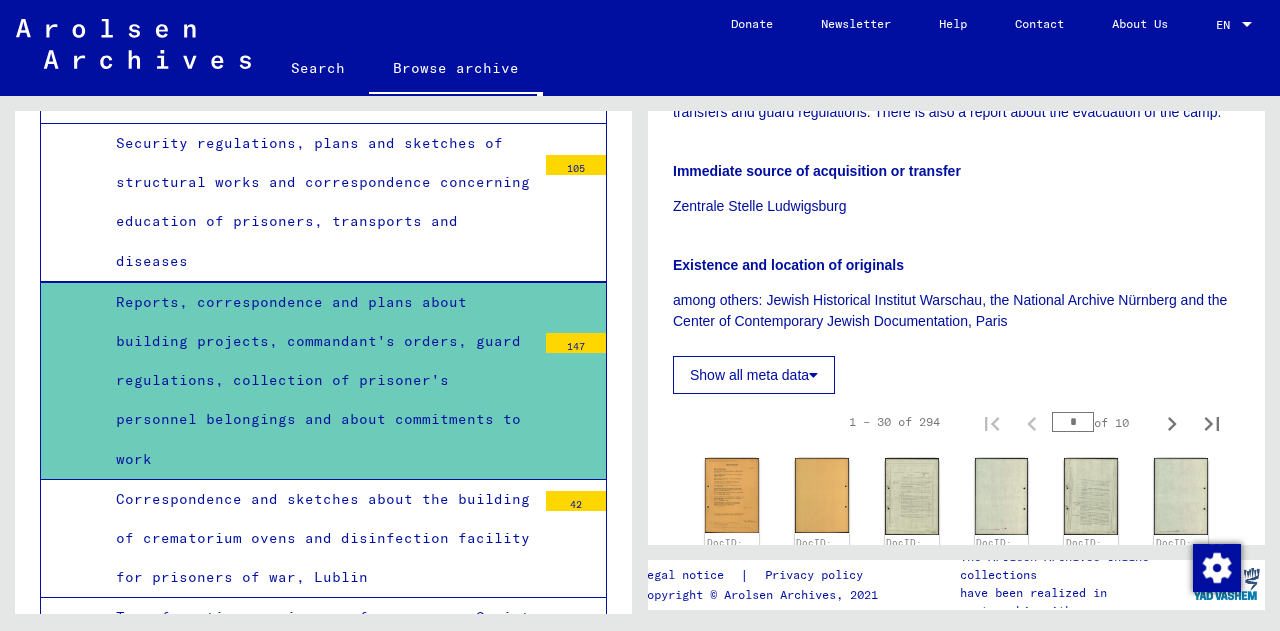 scroll, scrollTop: 602, scrollLeft: 0, axis: vertical 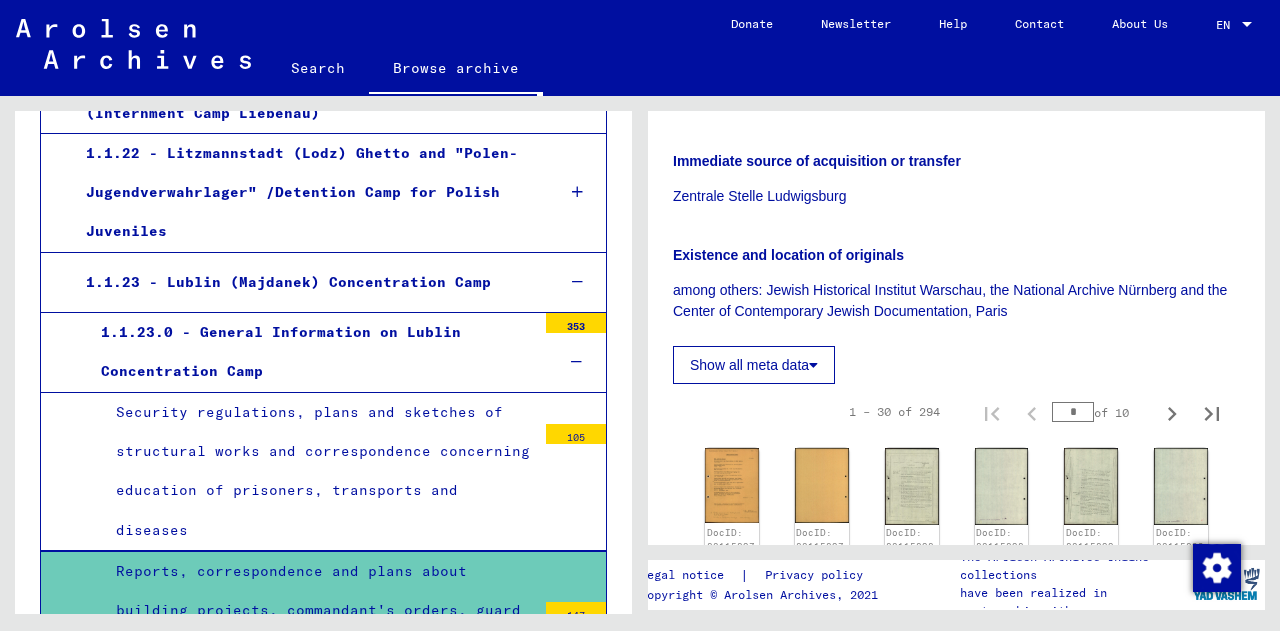click on "1.1.23 - Lublin (Majdanek) Concentration Camp" at bounding box center [305, 282] 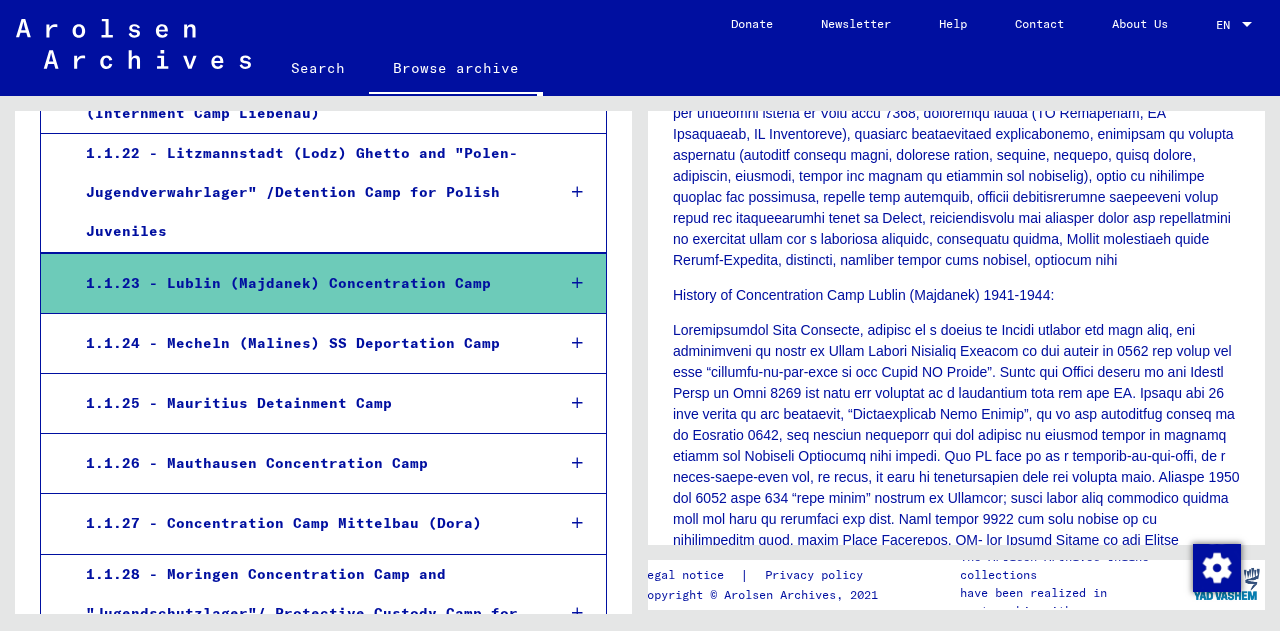 scroll, scrollTop: 460, scrollLeft: 0, axis: vertical 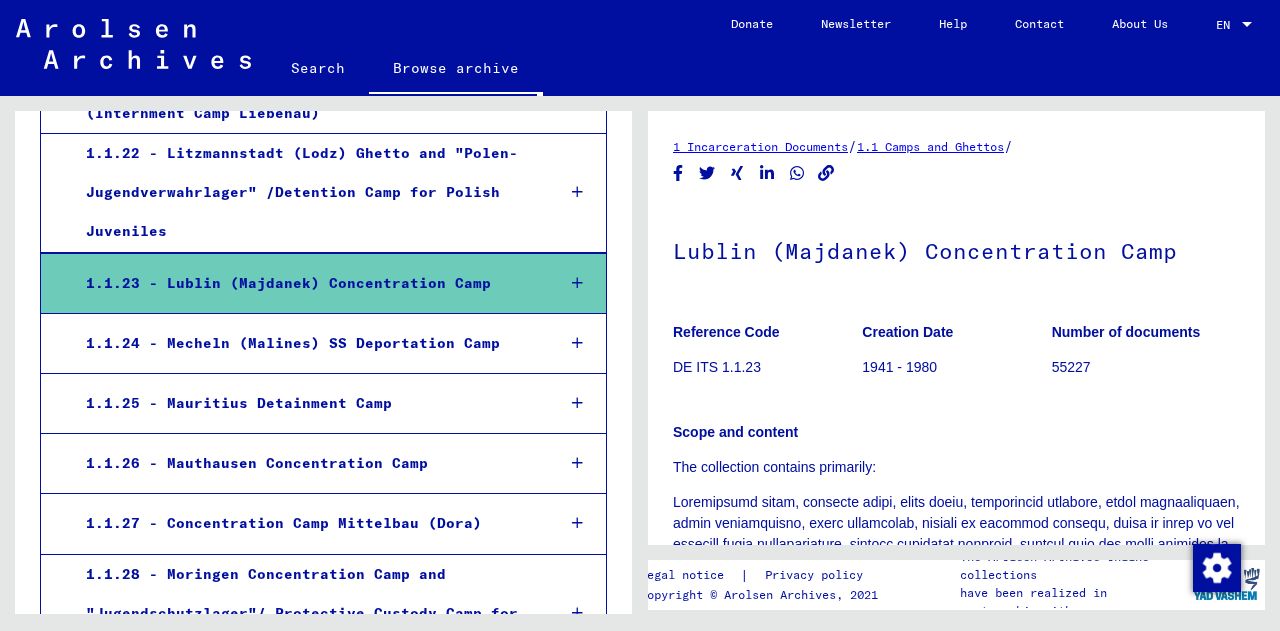 click on "Search" at bounding box center (318, 68) 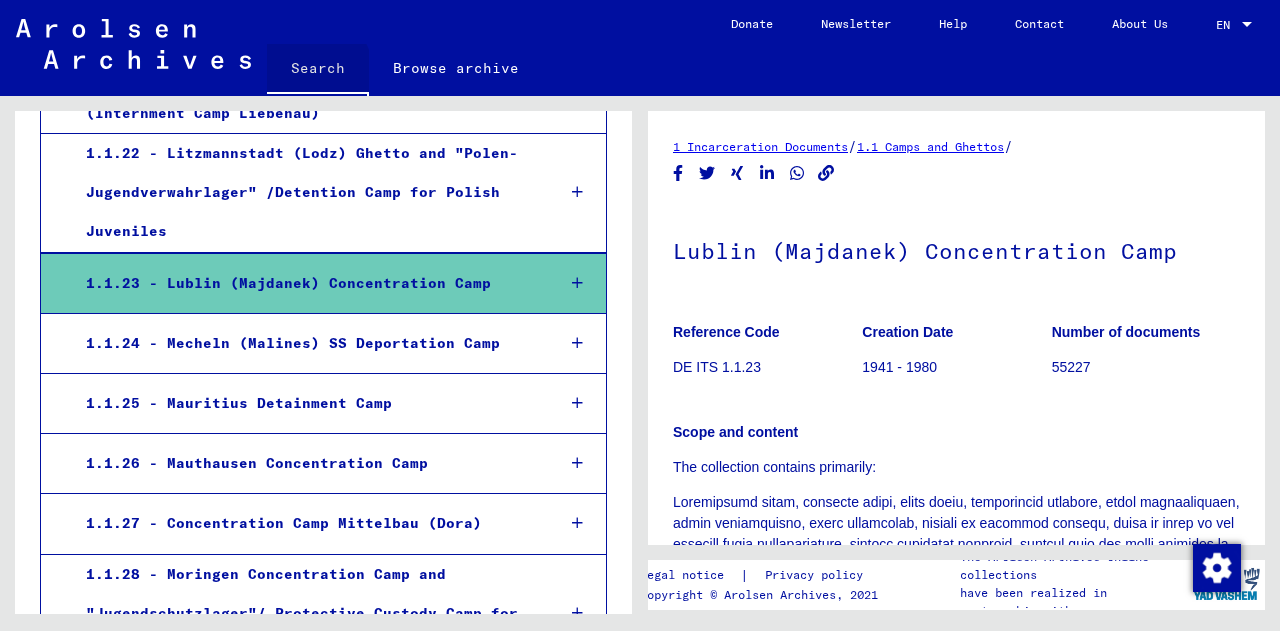 click on "Search" at bounding box center (318, 70) 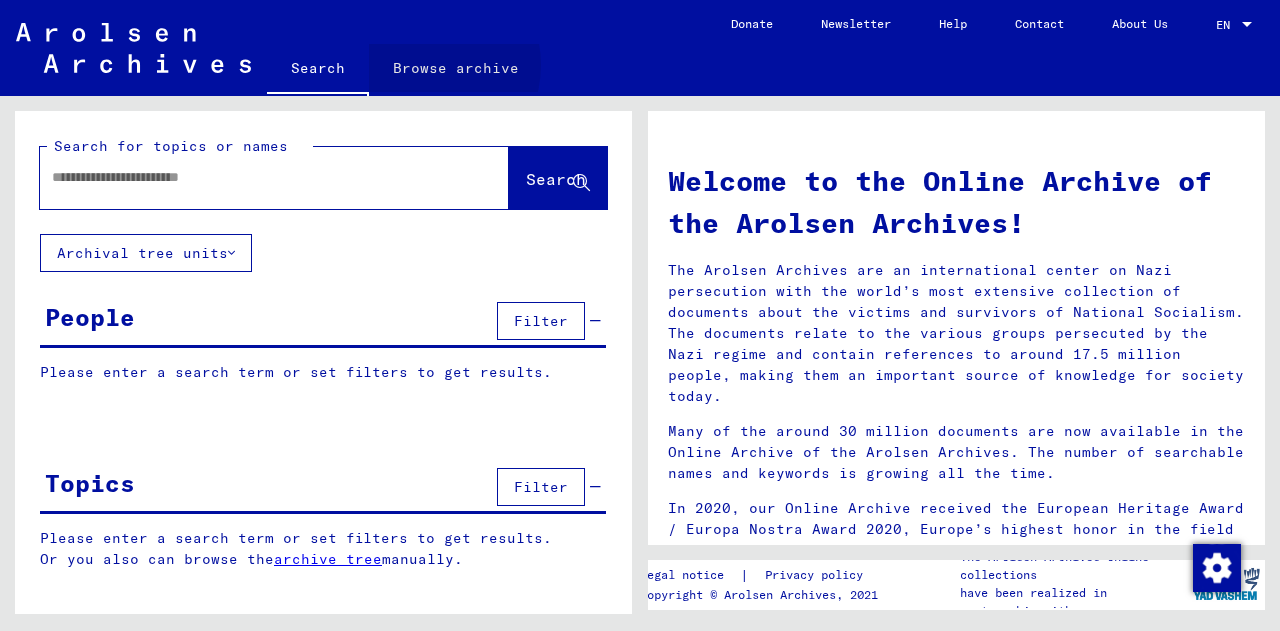 click on "Browse archive" at bounding box center (456, 68) 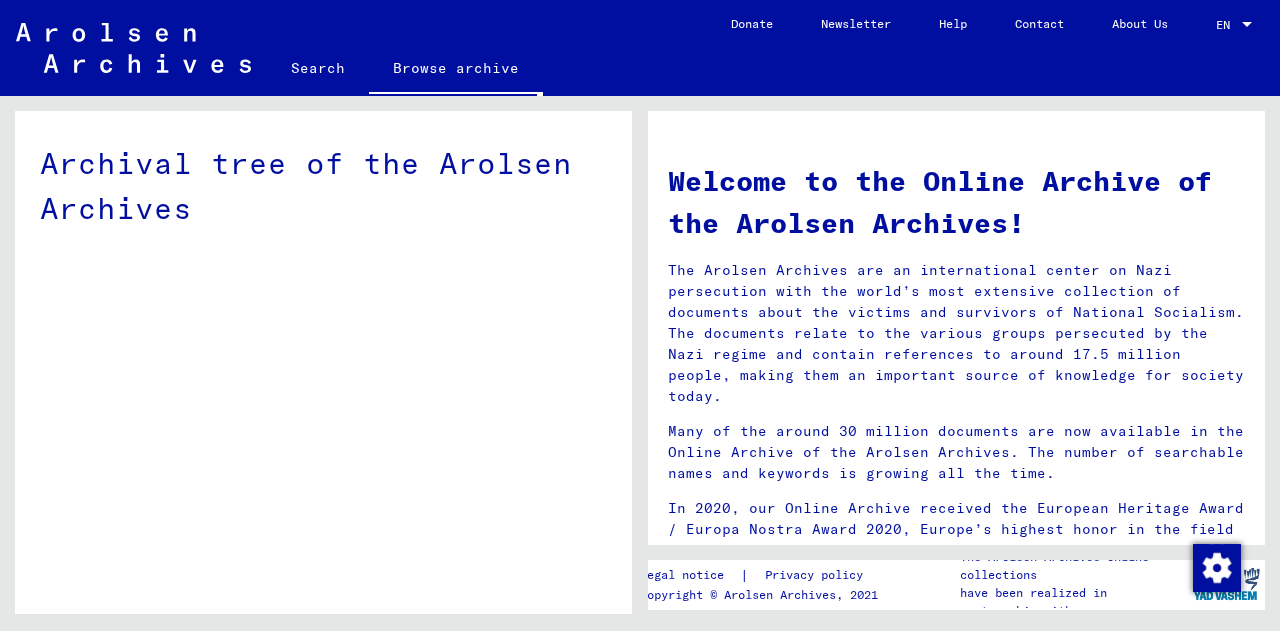 click on "Search" at bounding box center [318, 68] 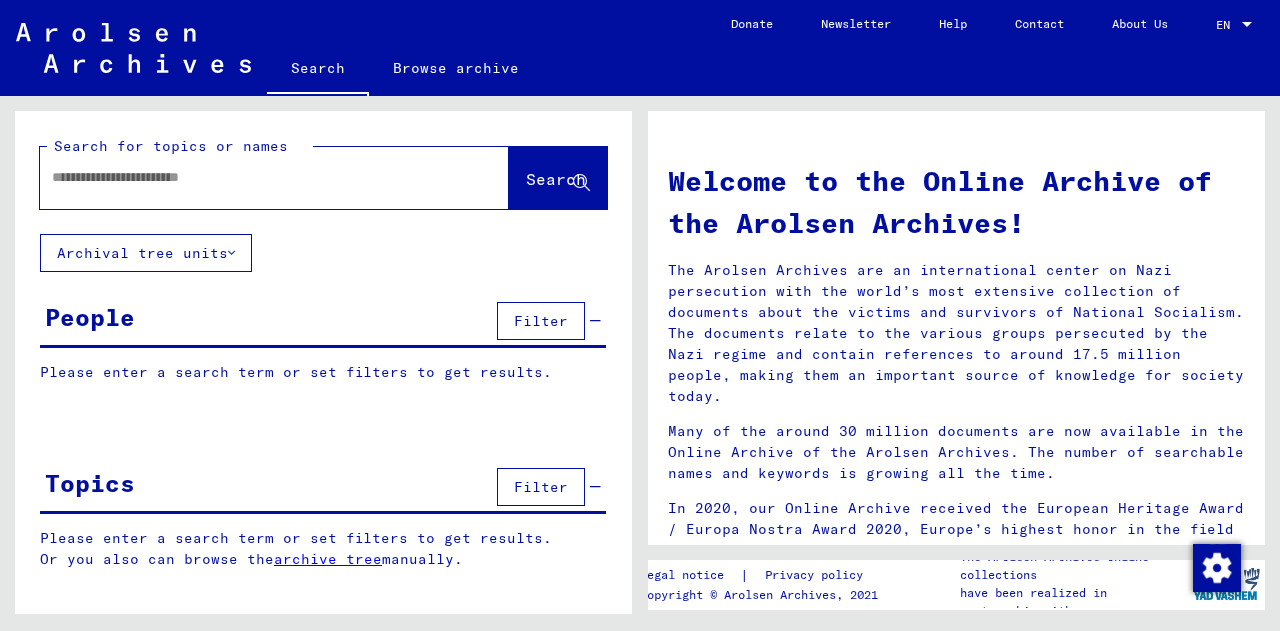 click at bounding box center [244, 177] 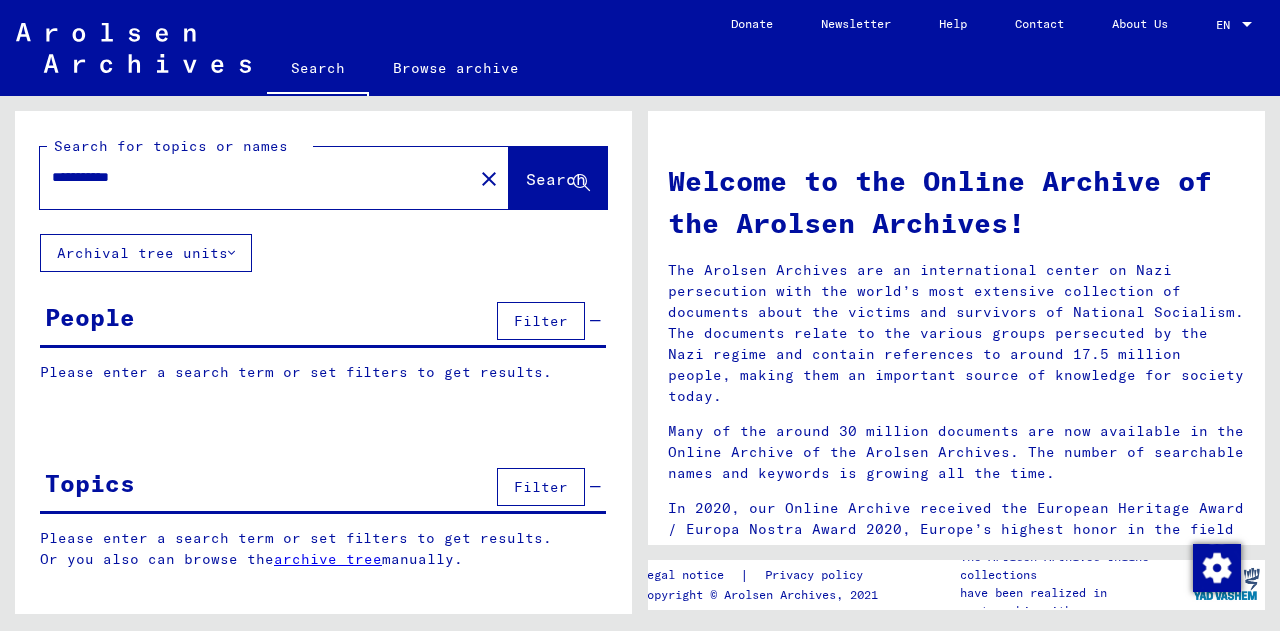 type on "**********" 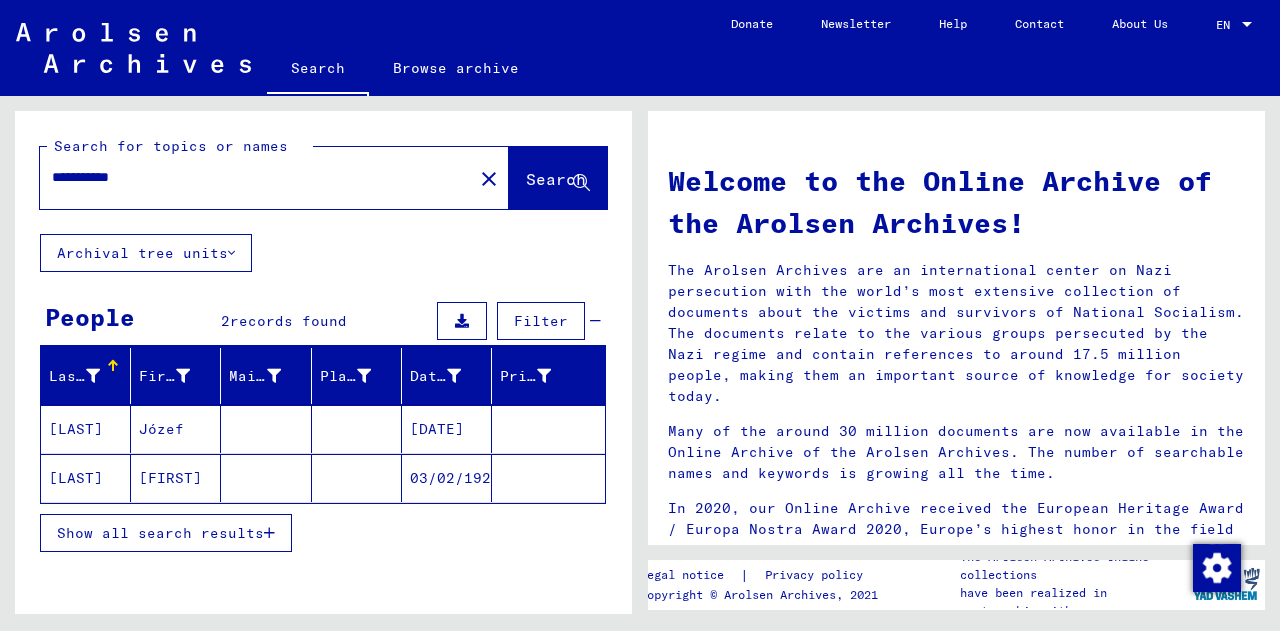 click on "[LAST]" at bounding box center (86, 429) 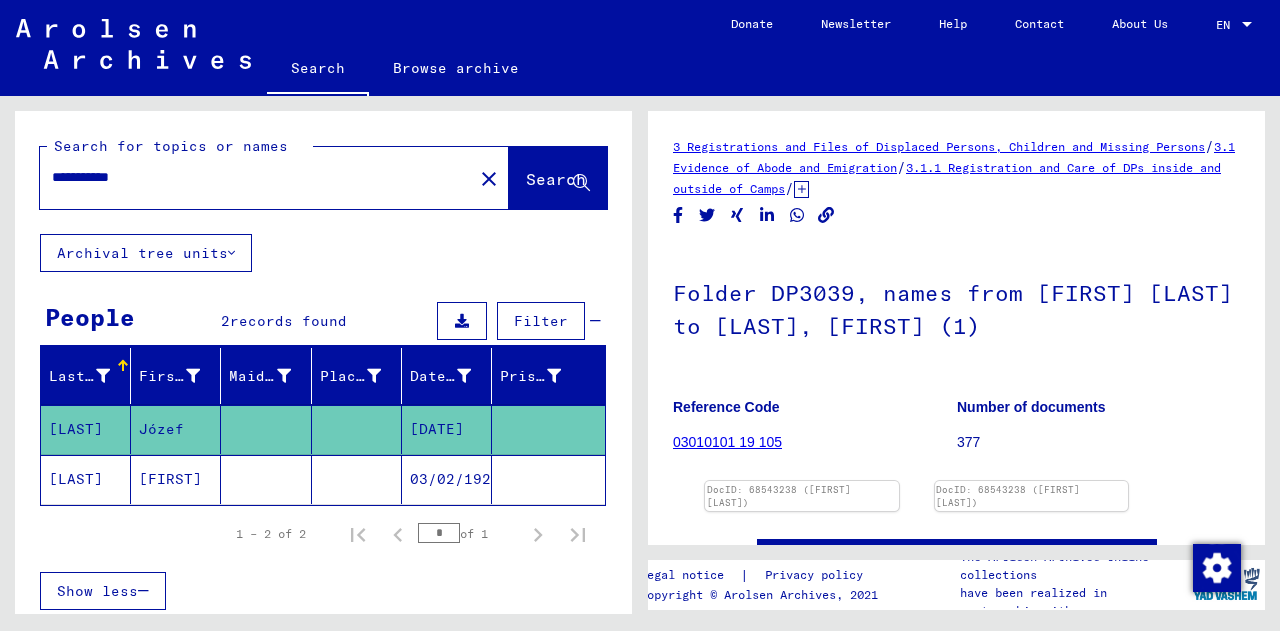 scroll, scrollTop: 0, scrollLeft: 0, axis: both 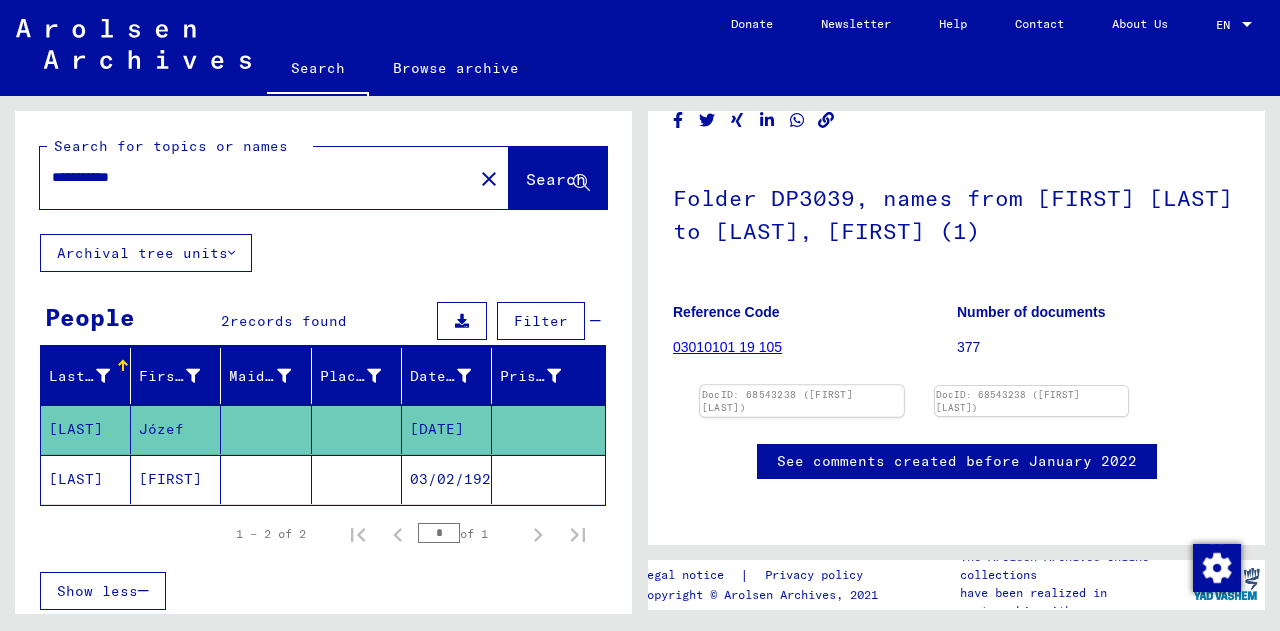 click at bounding box center (801, 385) 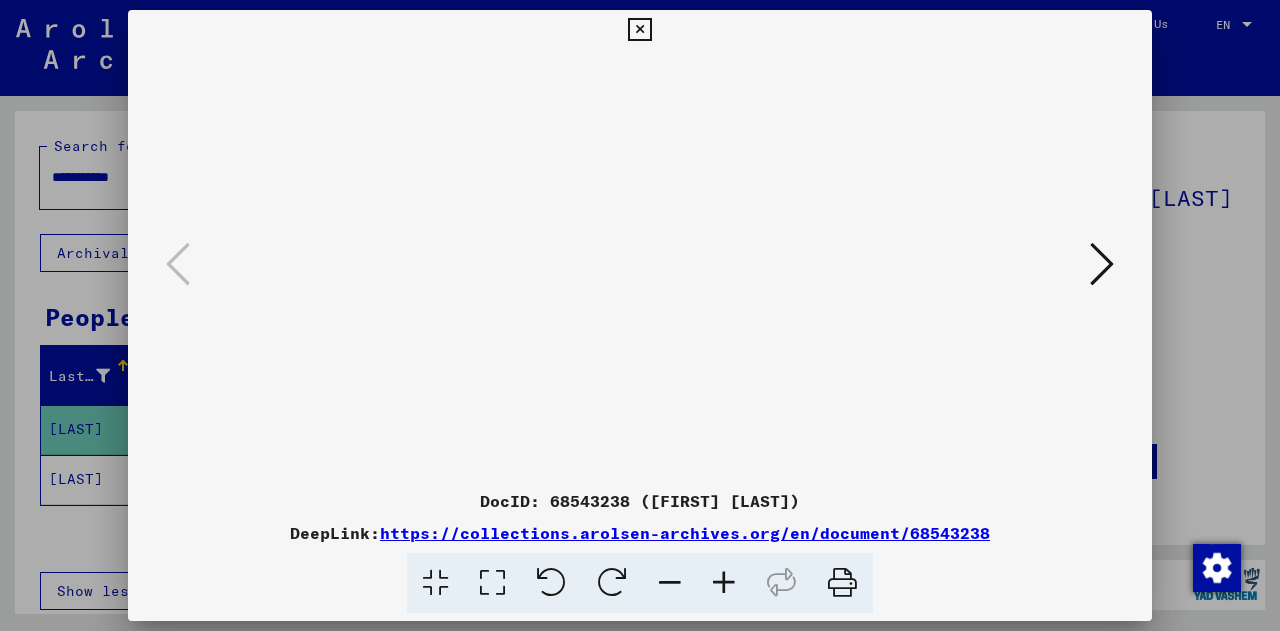 click at bounding box center (639, 30) 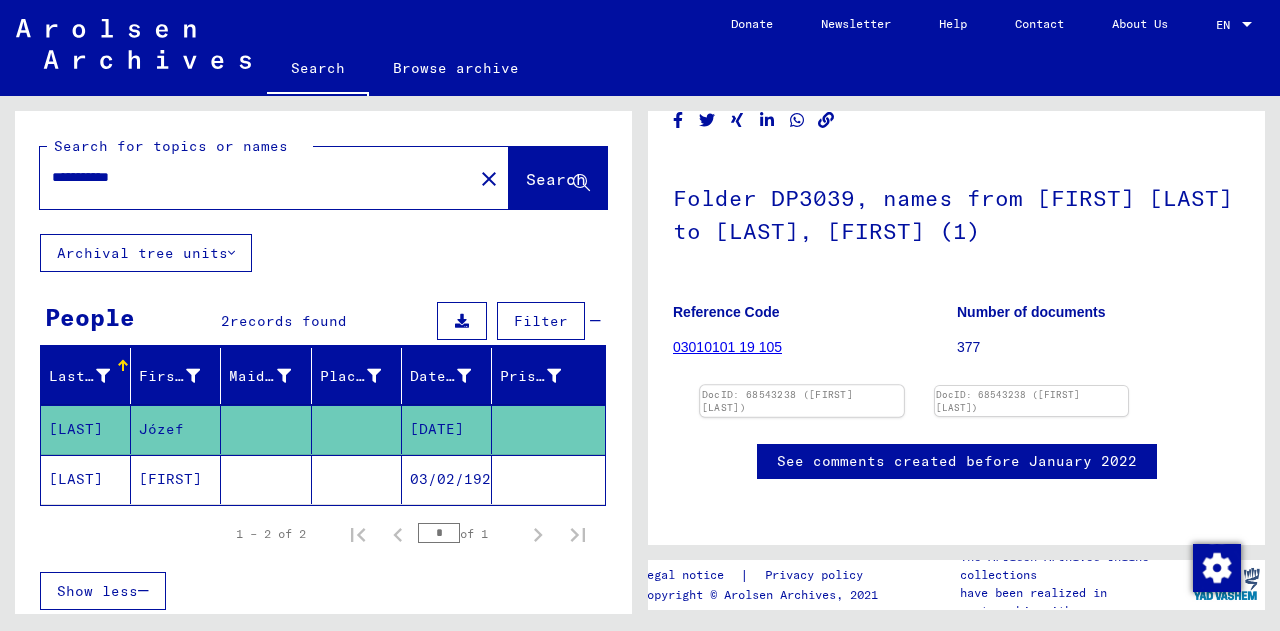 click at bounding box center (801, 385) 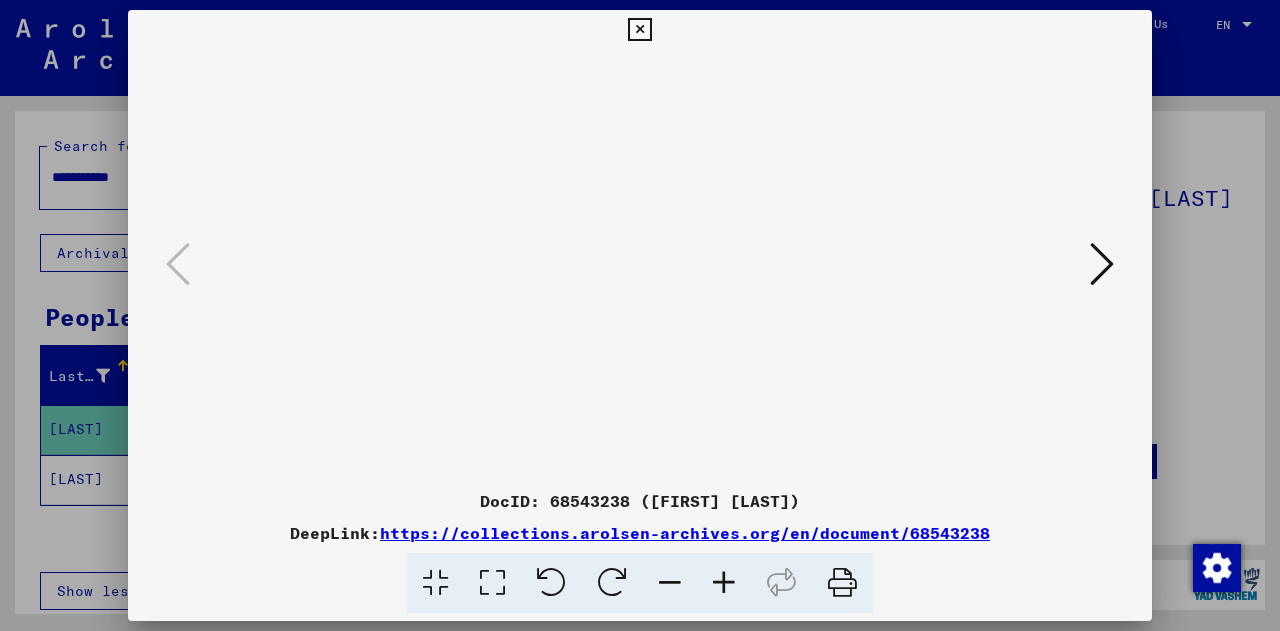 click at bounding box center (639, 30) 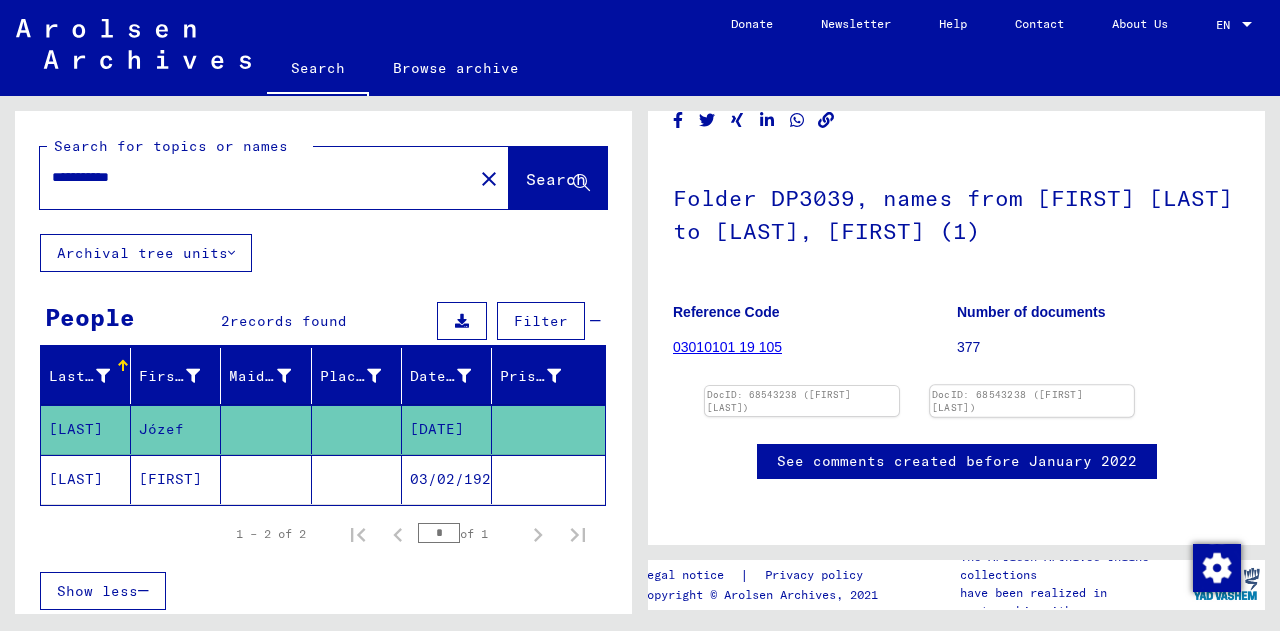 click at bounding box center (802, 386) 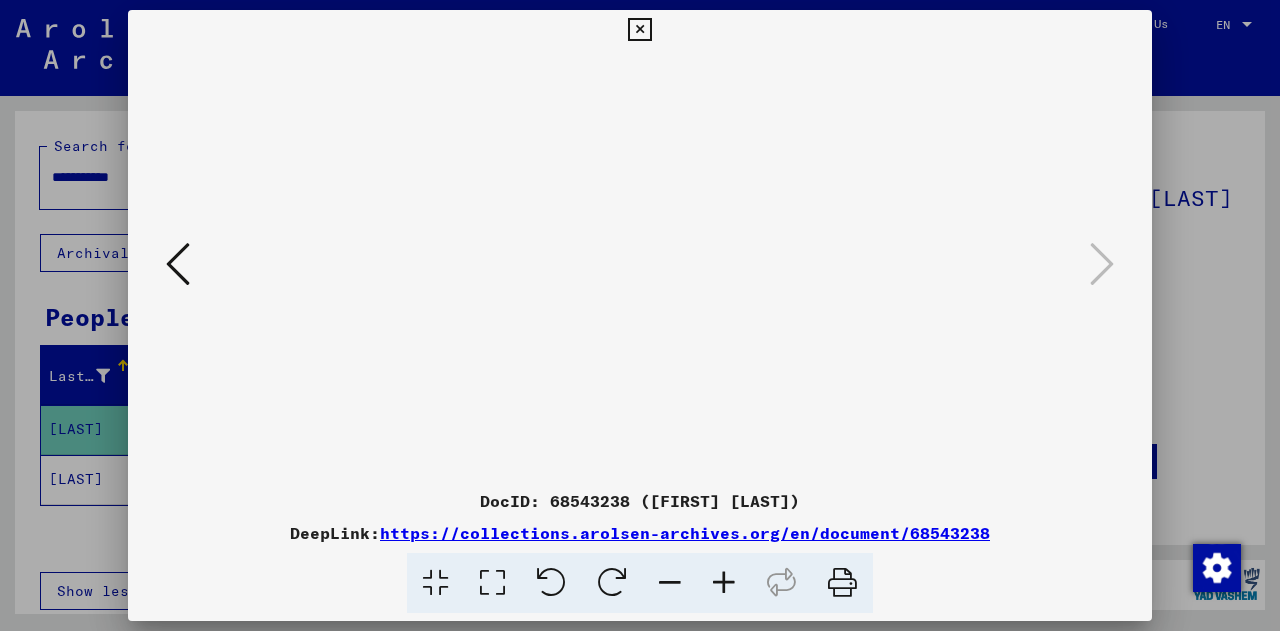 click at bounding box center (639, 30) 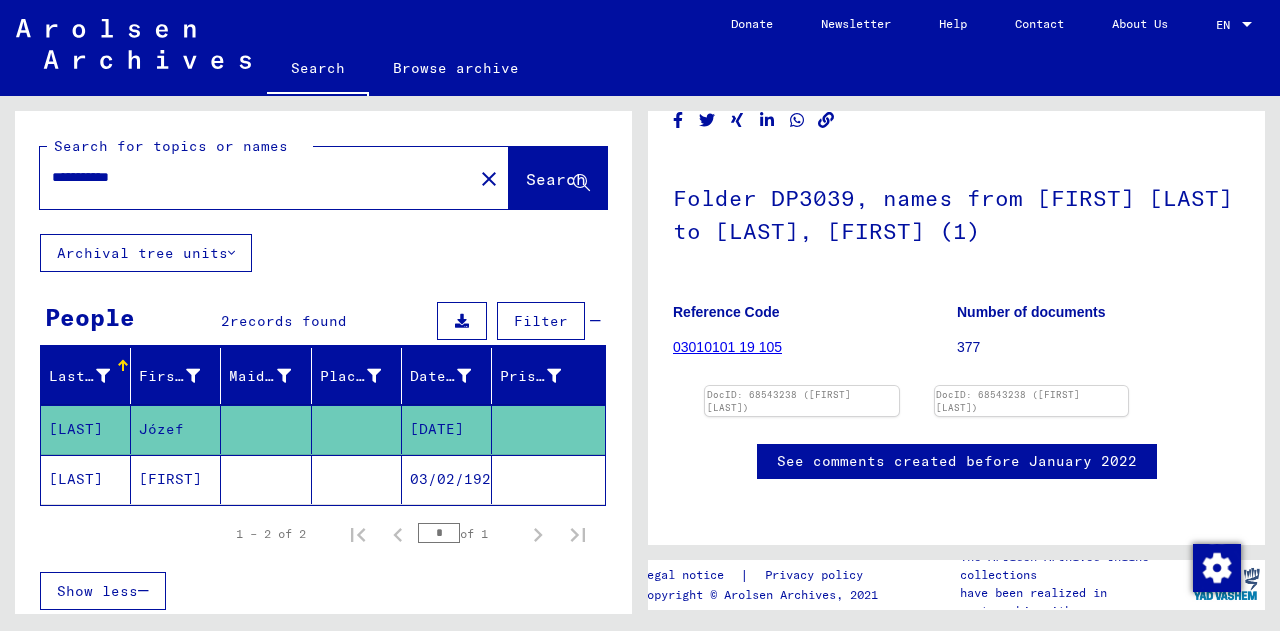 click on "[LAST]" at bounding box center [86, 429] 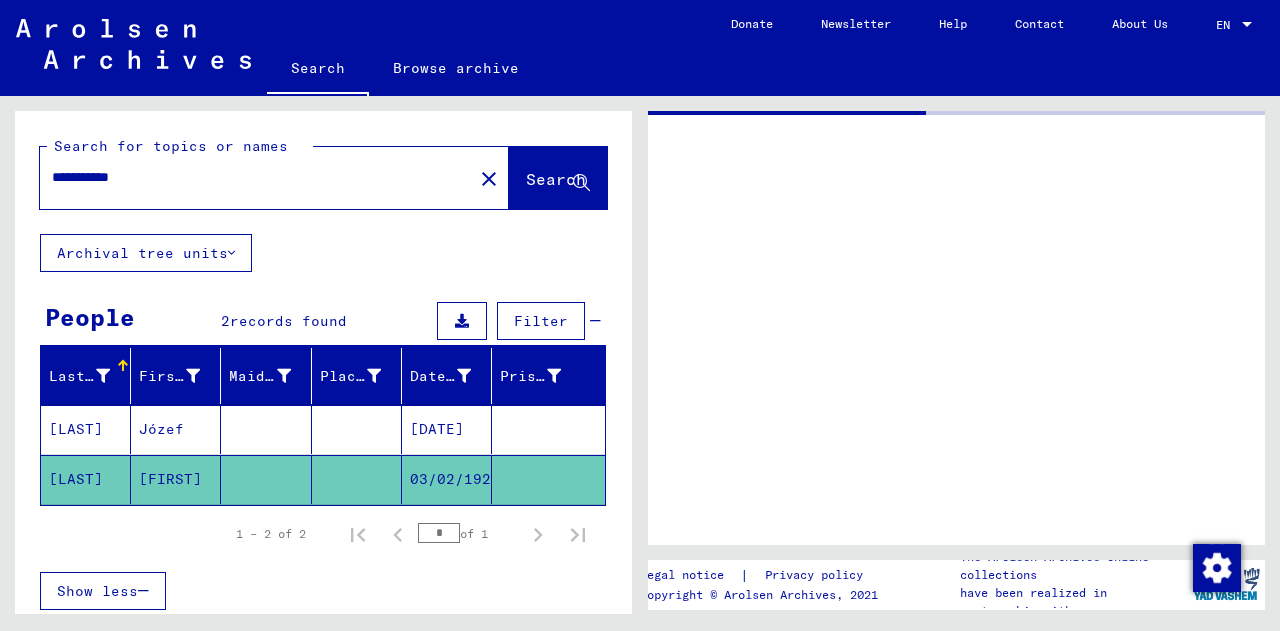 scroll, scrollTop: 0, scrollLeft: 0, axis: both 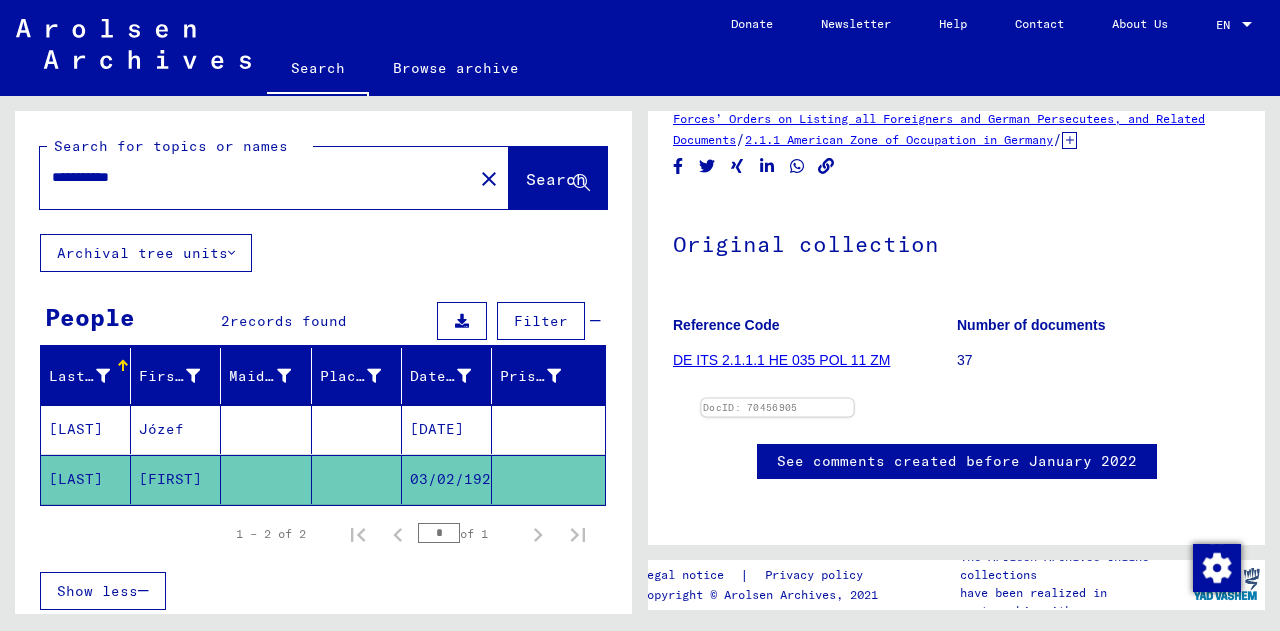 click at bounding box center (777, 399) 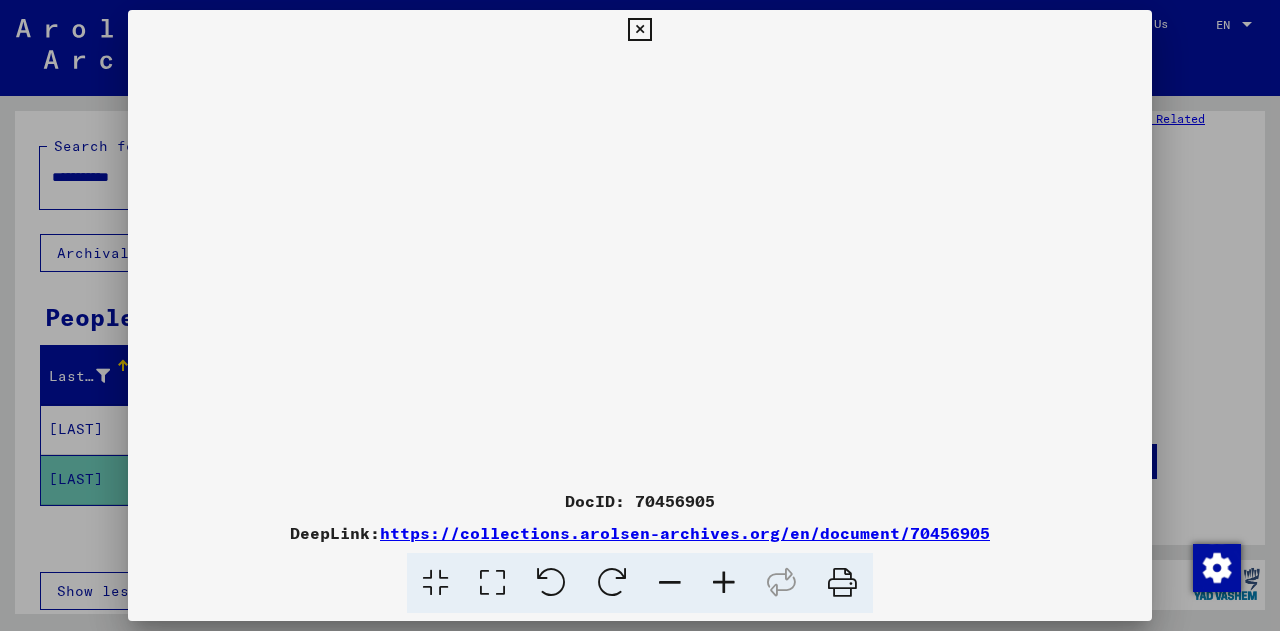 click at bounding box center (640, 265) 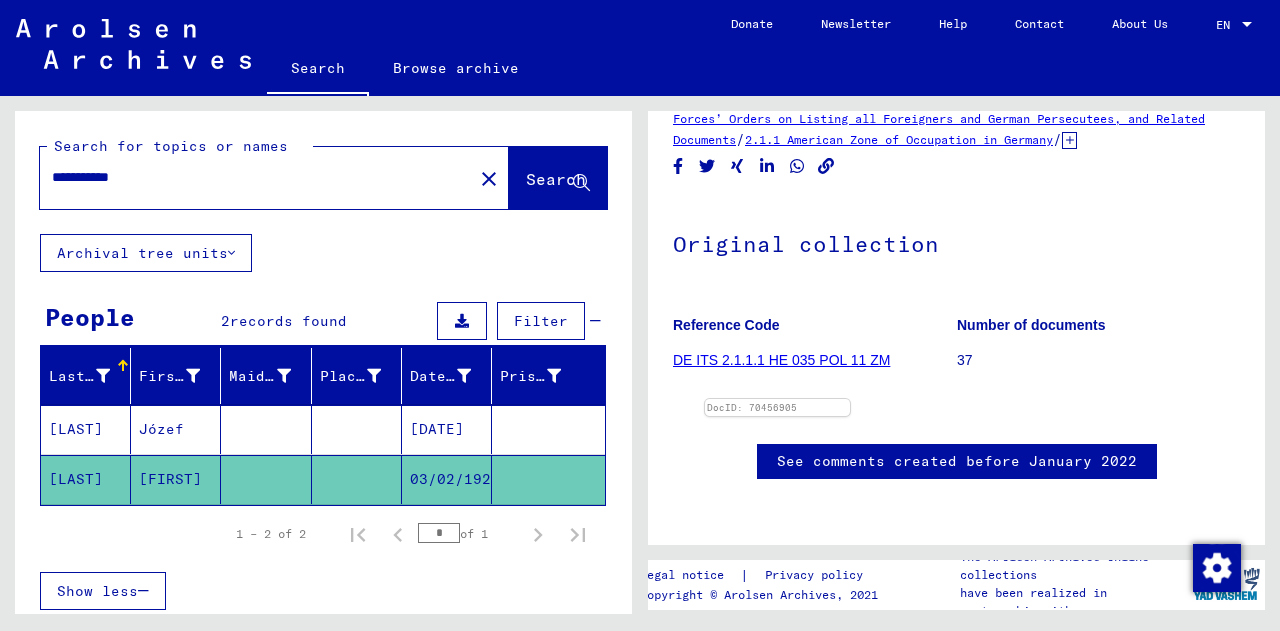 click on "[LAST]" at bounding box center [86, 429] 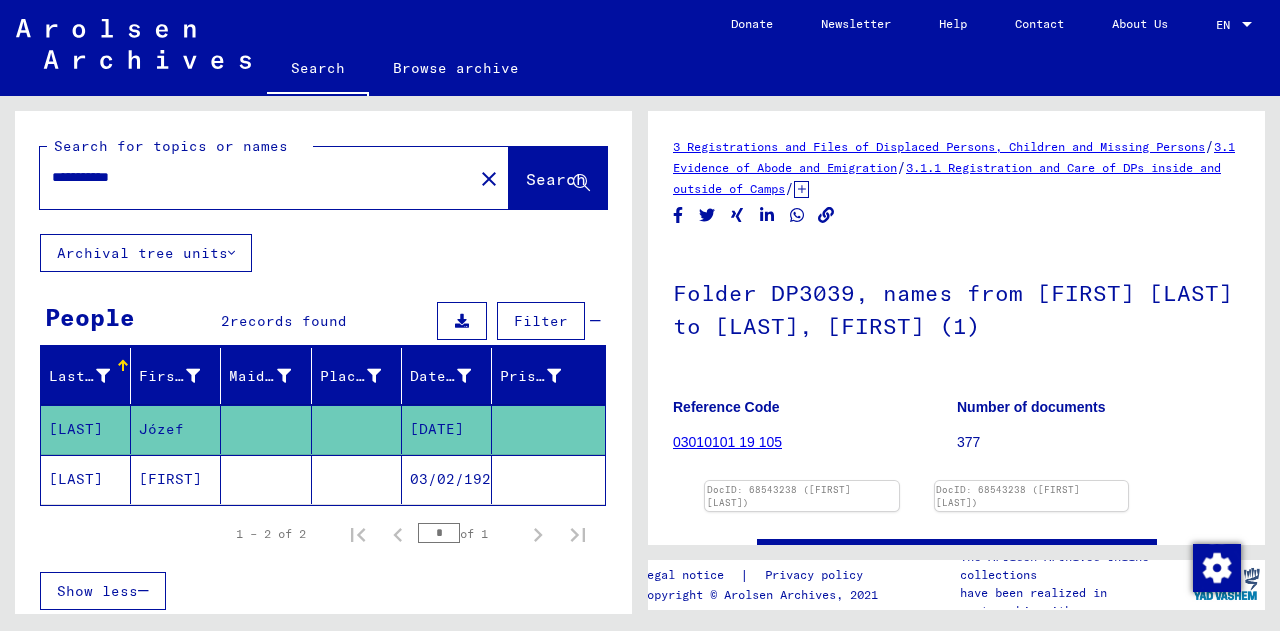 scroll, scrollTop: 0, scrollLeft: 0, axis: both 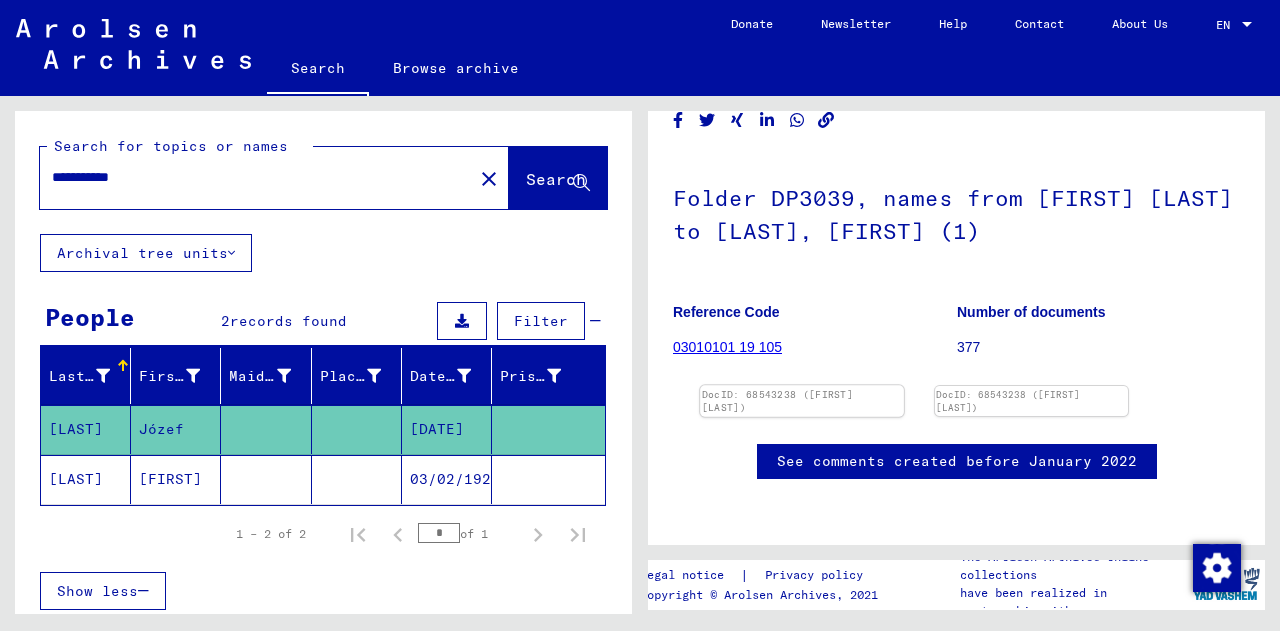 click at bounding box center (801, 385) 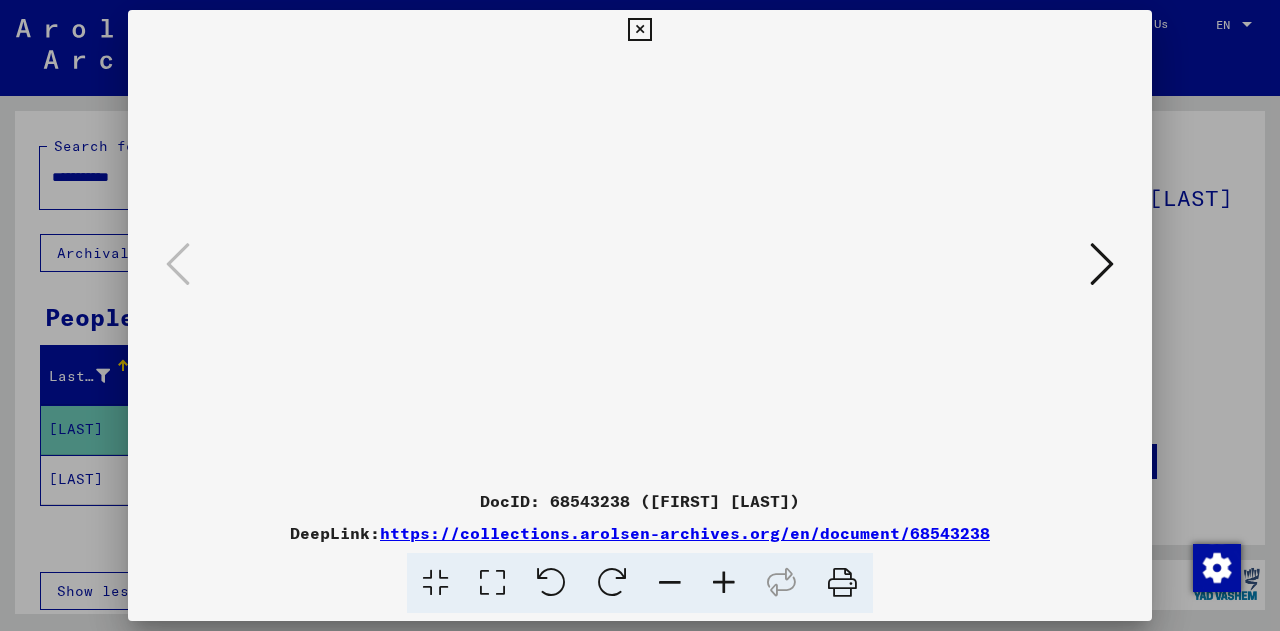 click at bounding box center (639, 30) 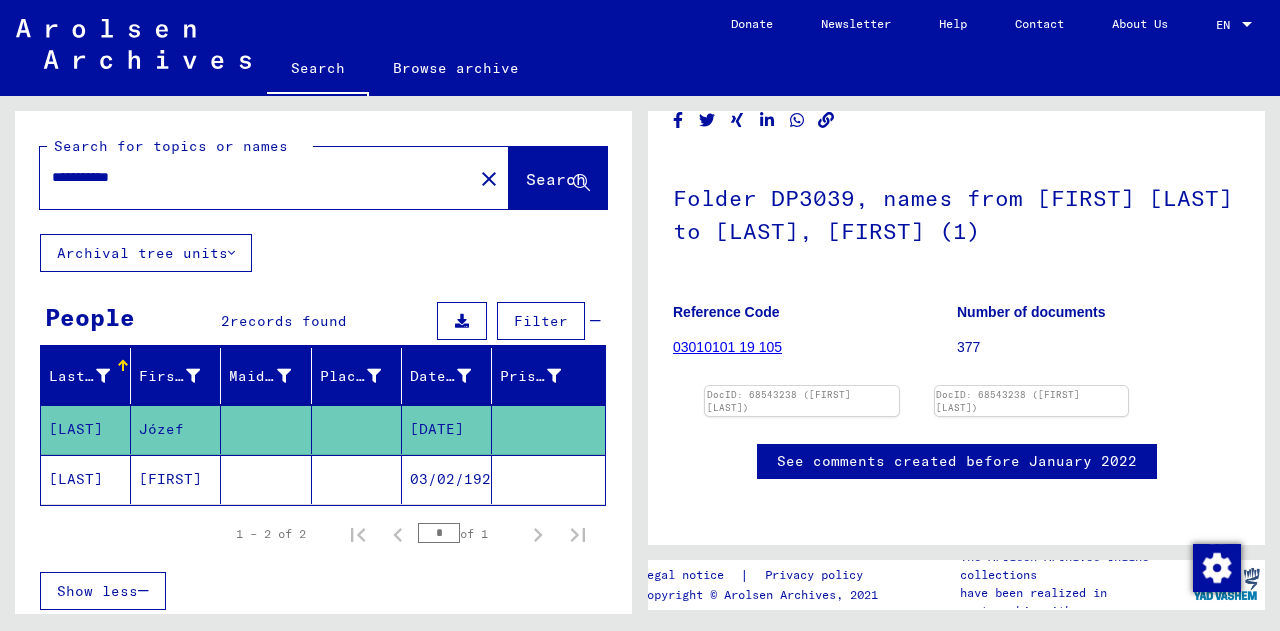click on "[LAST]" at bounding box center (86, 429) 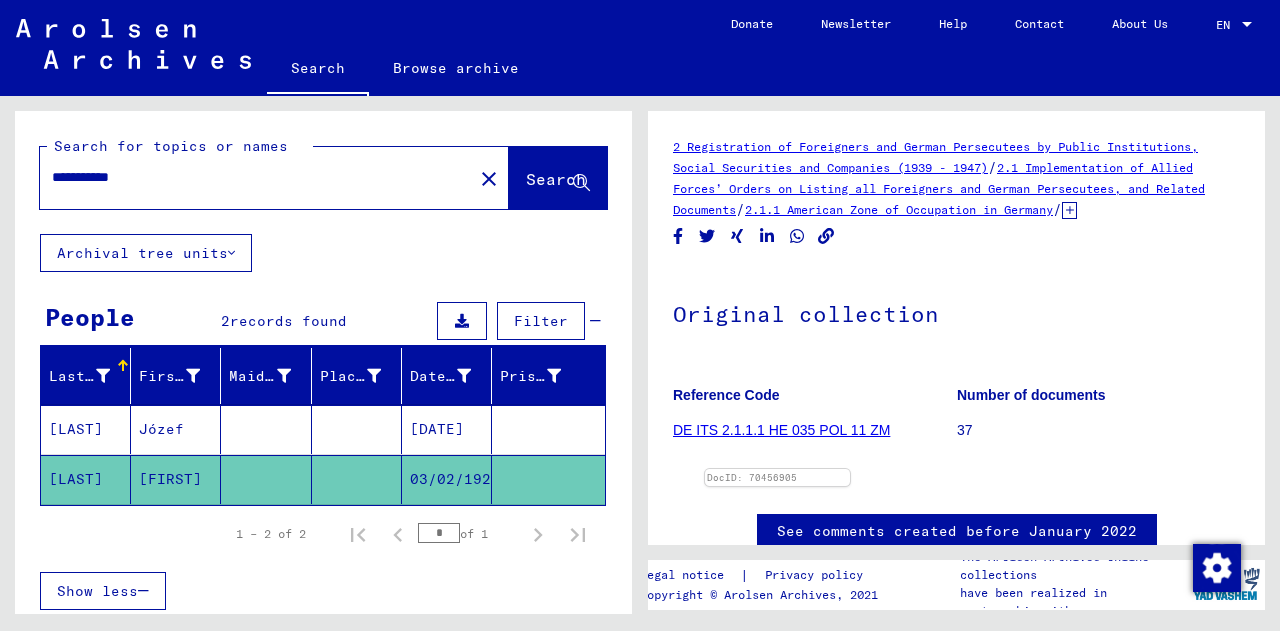 scroll, scrollTop: 0, scrollLeft: 0, axis: both 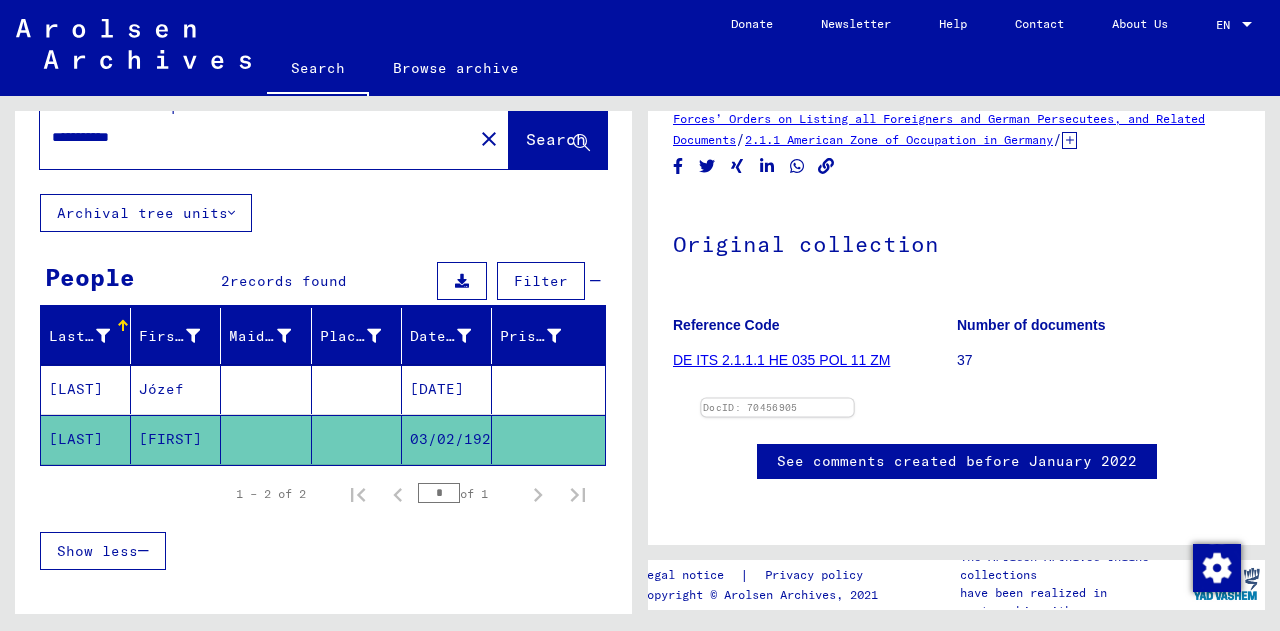 click at bounding box center [777, 399] 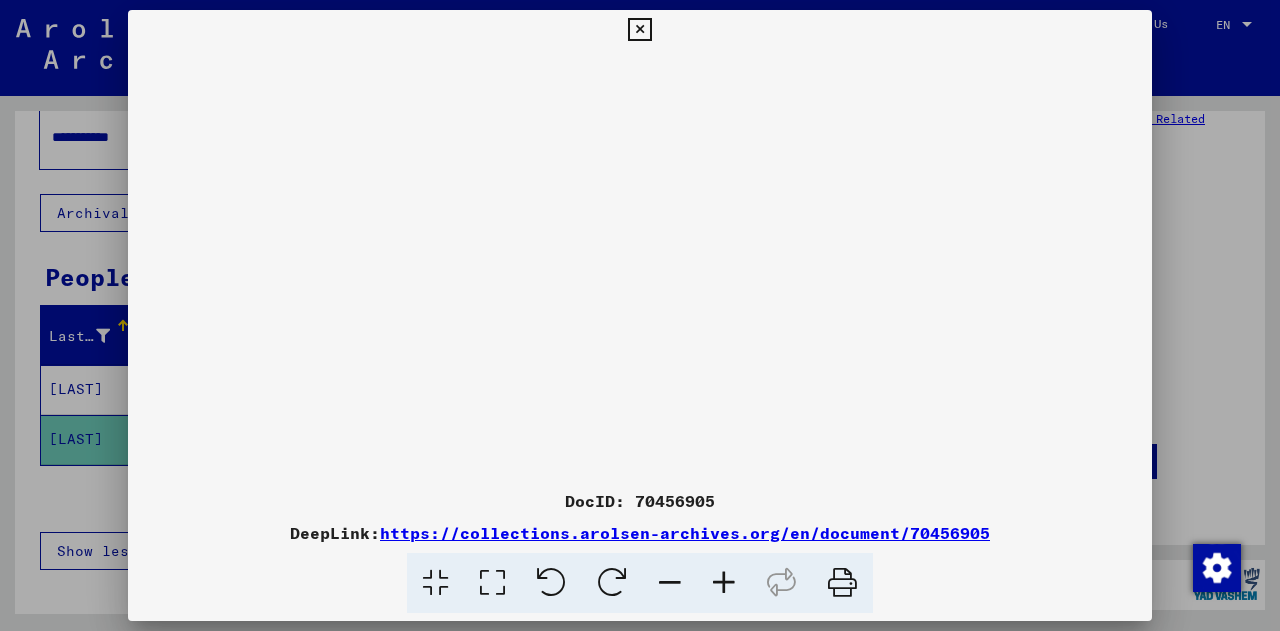 click at bounding box center [724, 583] 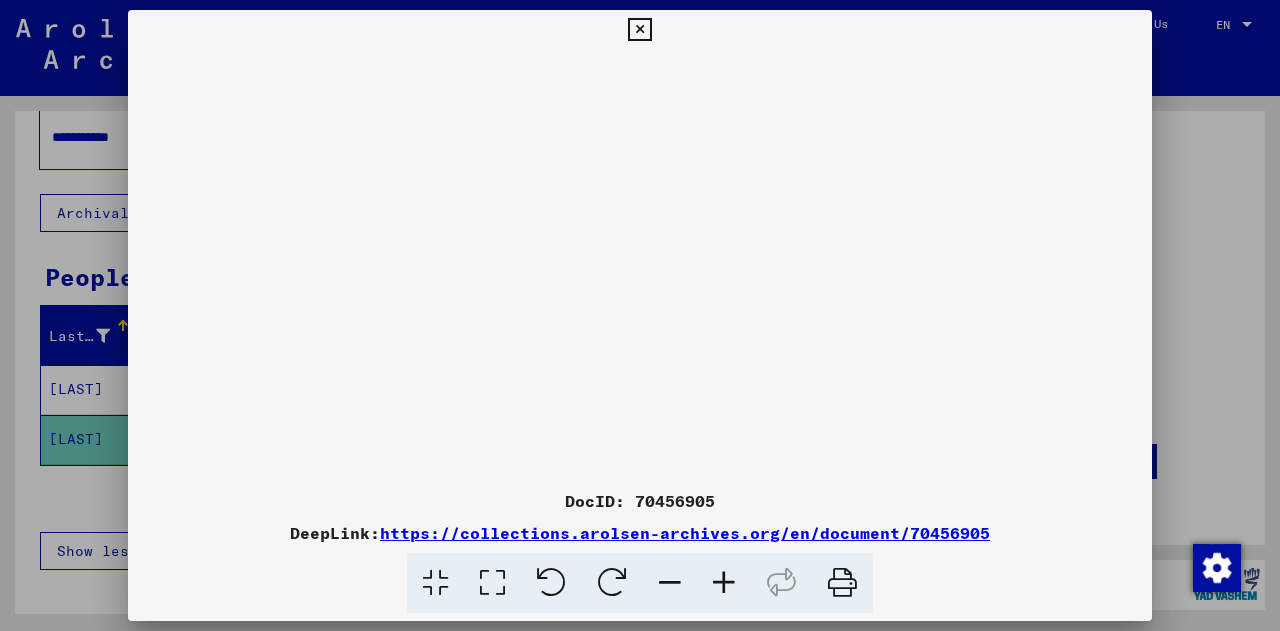 click at bounding box center [724, 583] 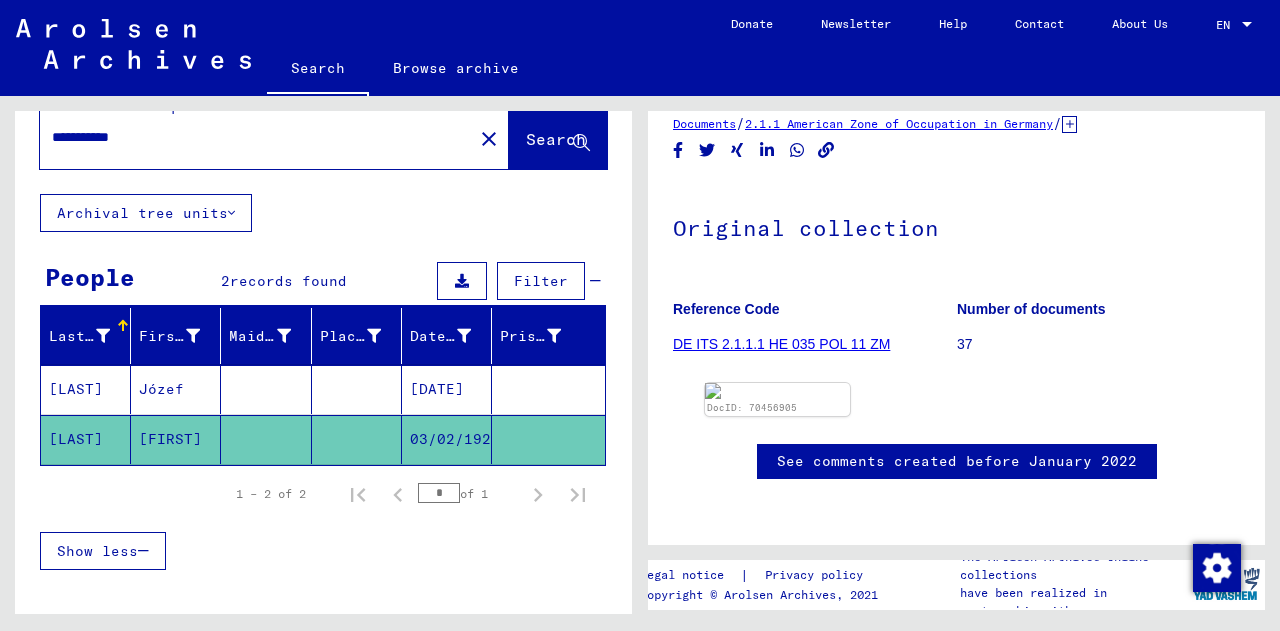 click on "[LAST]" at bounding box center [86, 389] 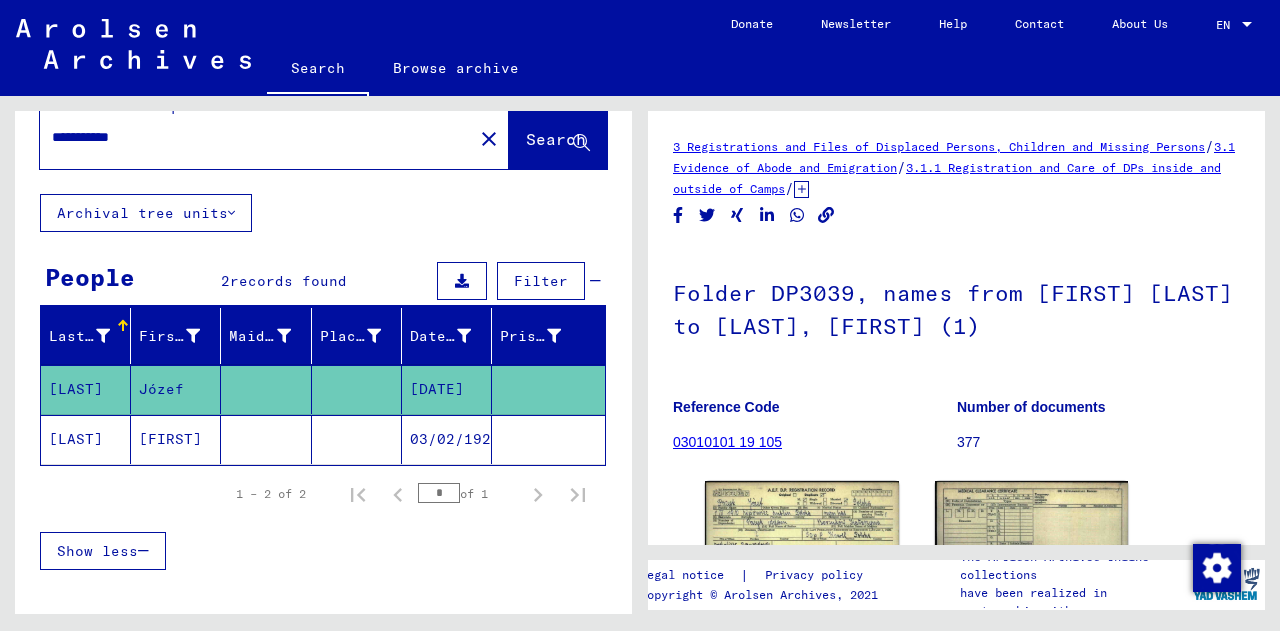 scroll, scrollTop: 0, scrollLeft: 0, axis: both 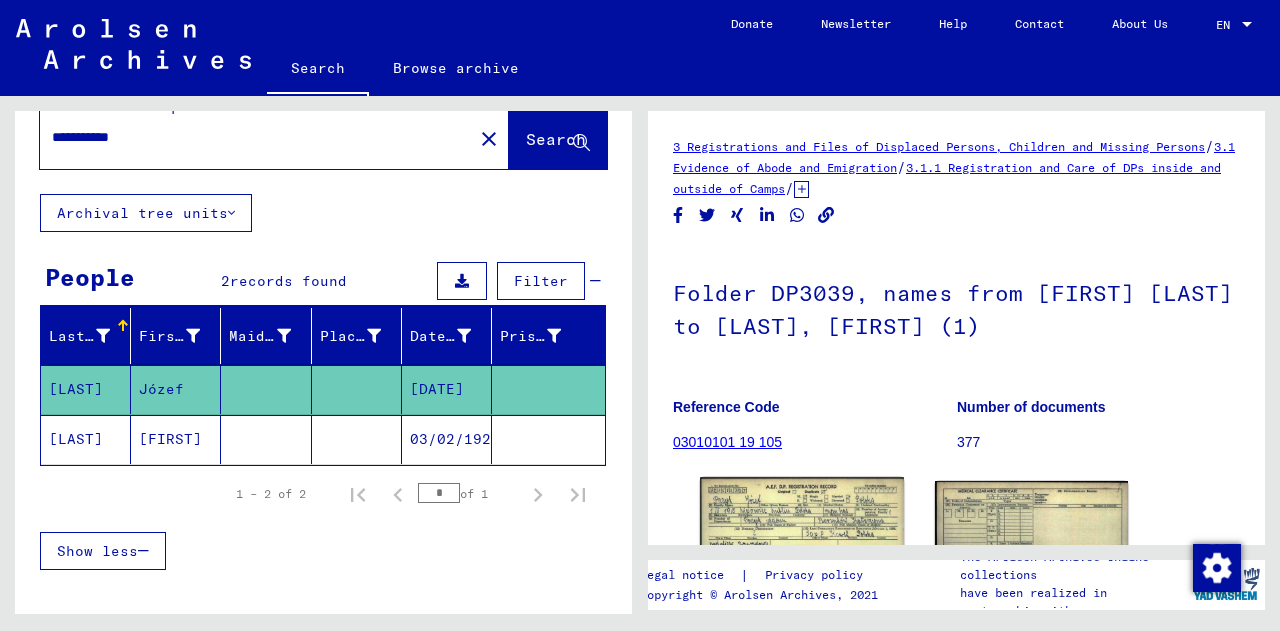 click at bounding box center (801, 541) 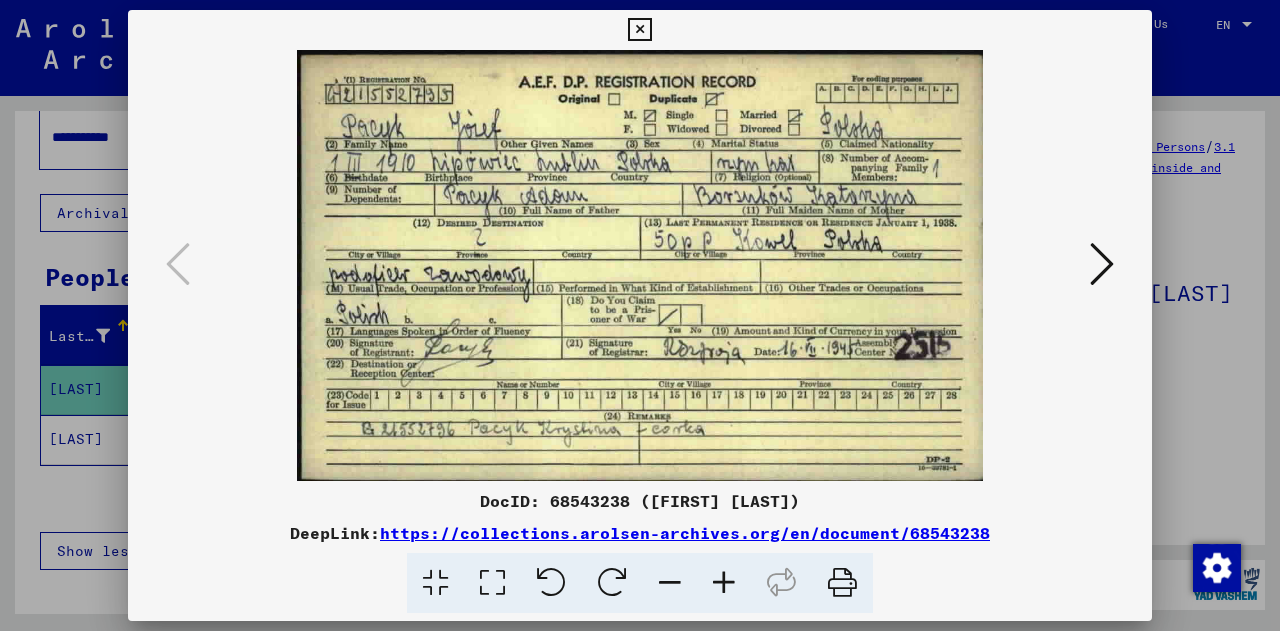 click at bounding box center [639, 30] 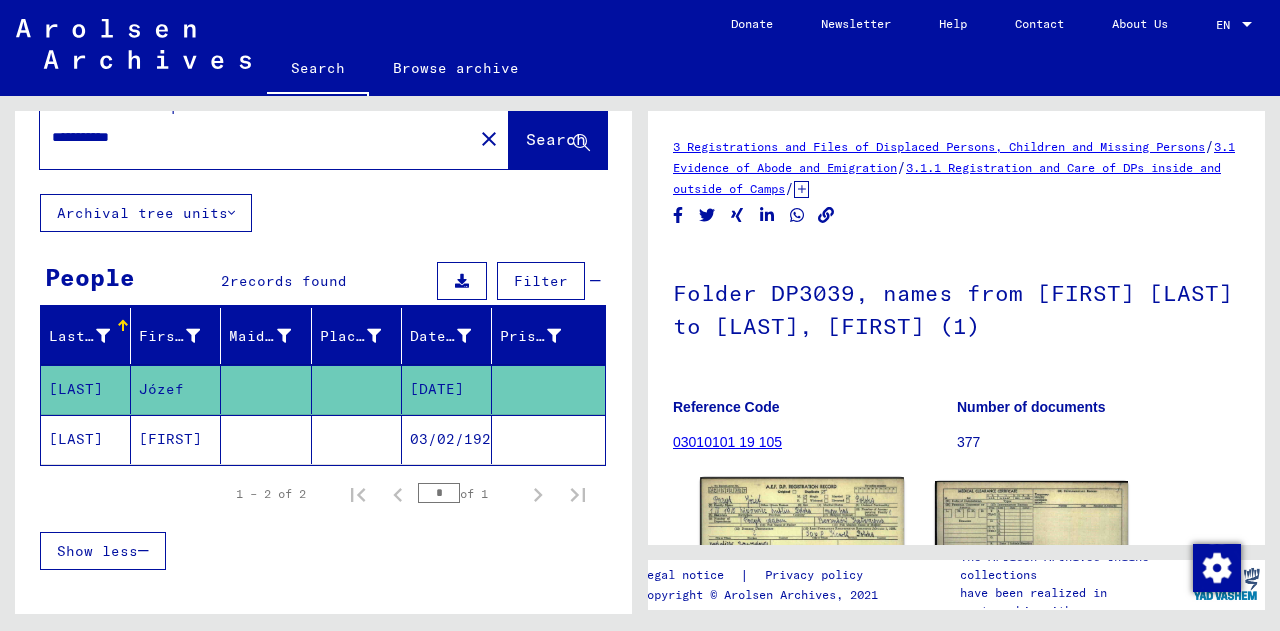 click at bounding box center [801, 541] 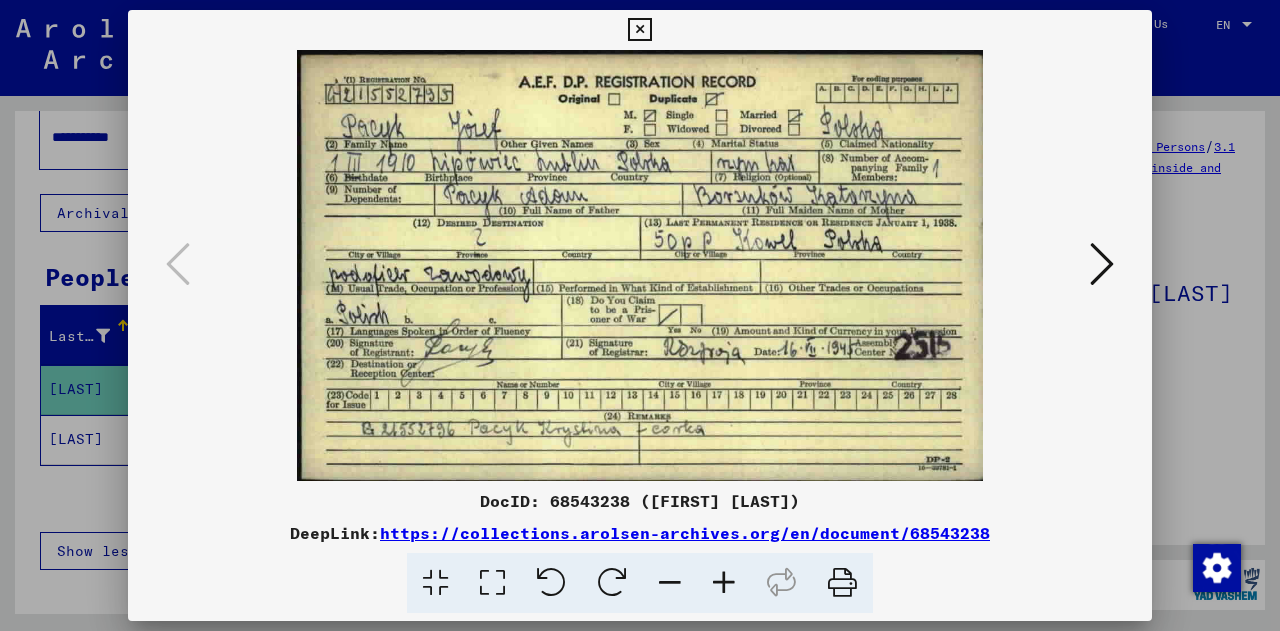 click at bounding box center (639, 30) 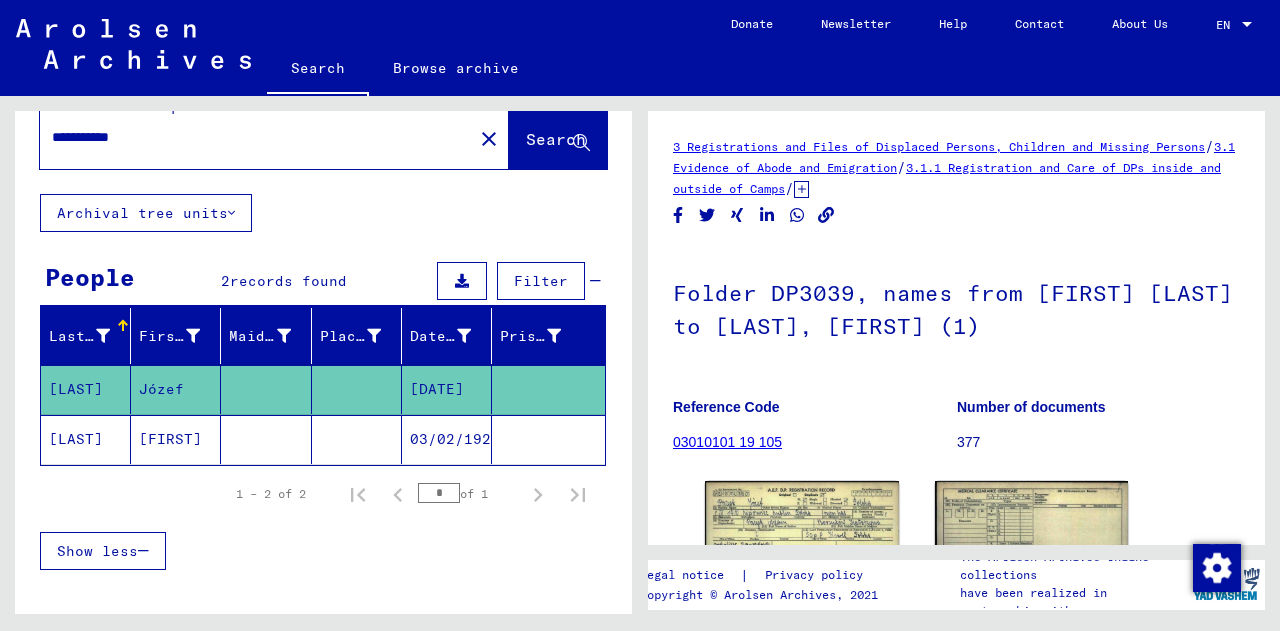 click on "[LAST]" at bounding box center [86, 389] 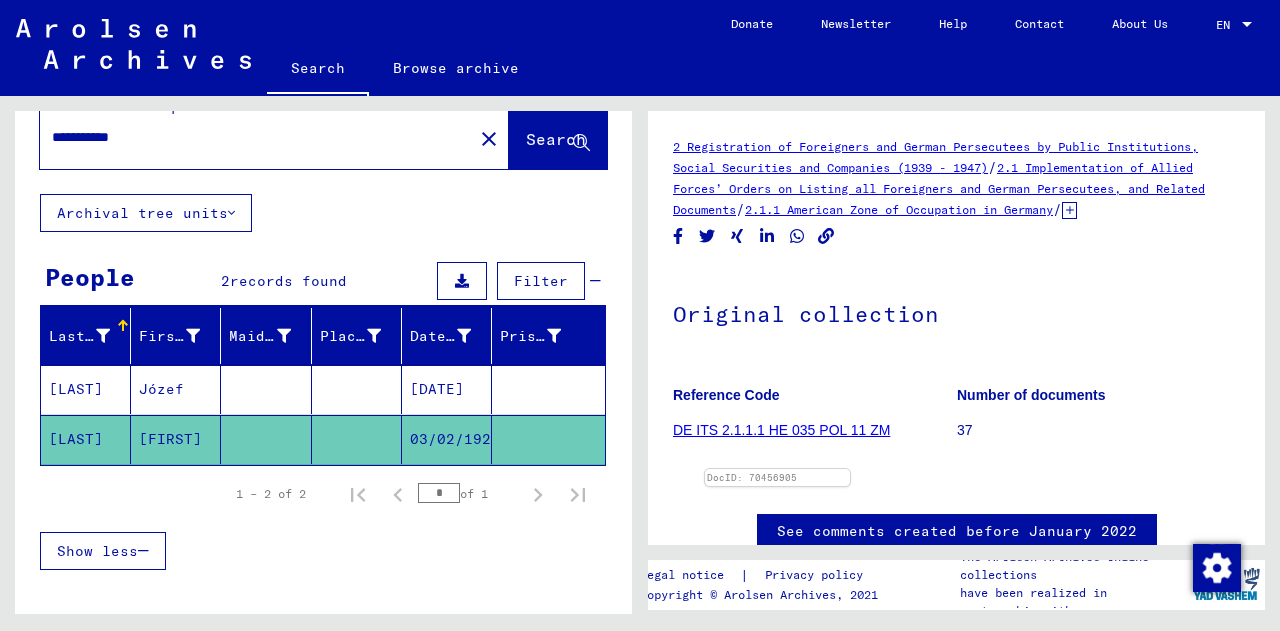 scroll, scrollTop: 0, scrollLeft: 0, axis: both 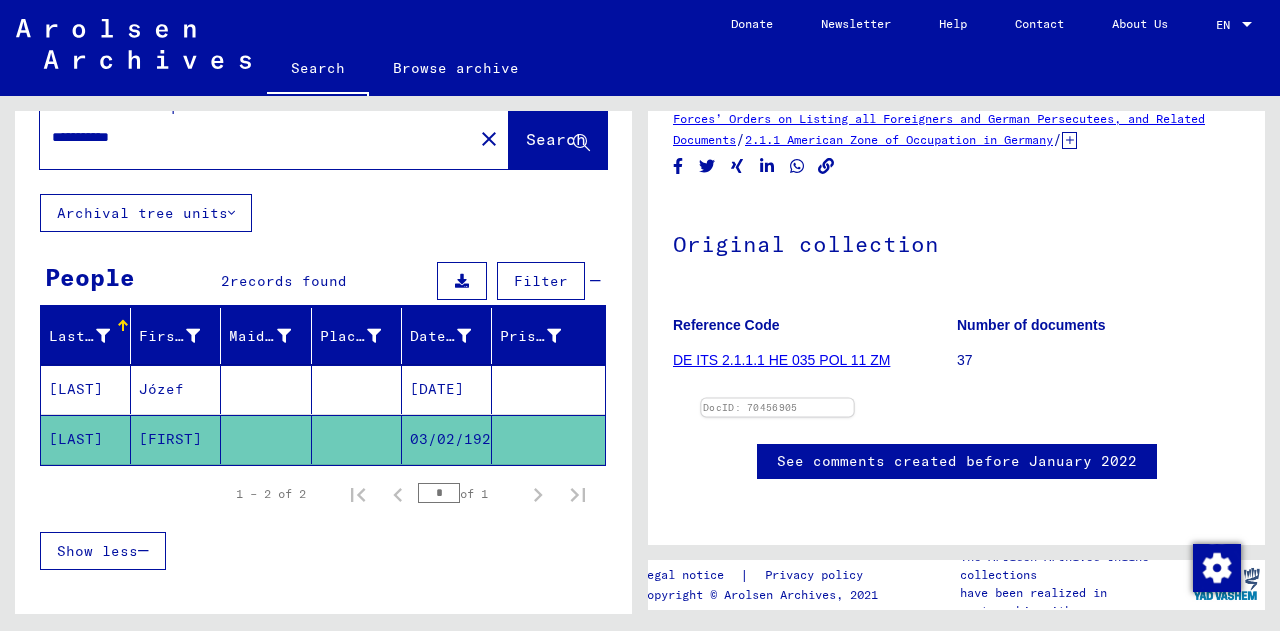 click at bounding box center [777, 399] 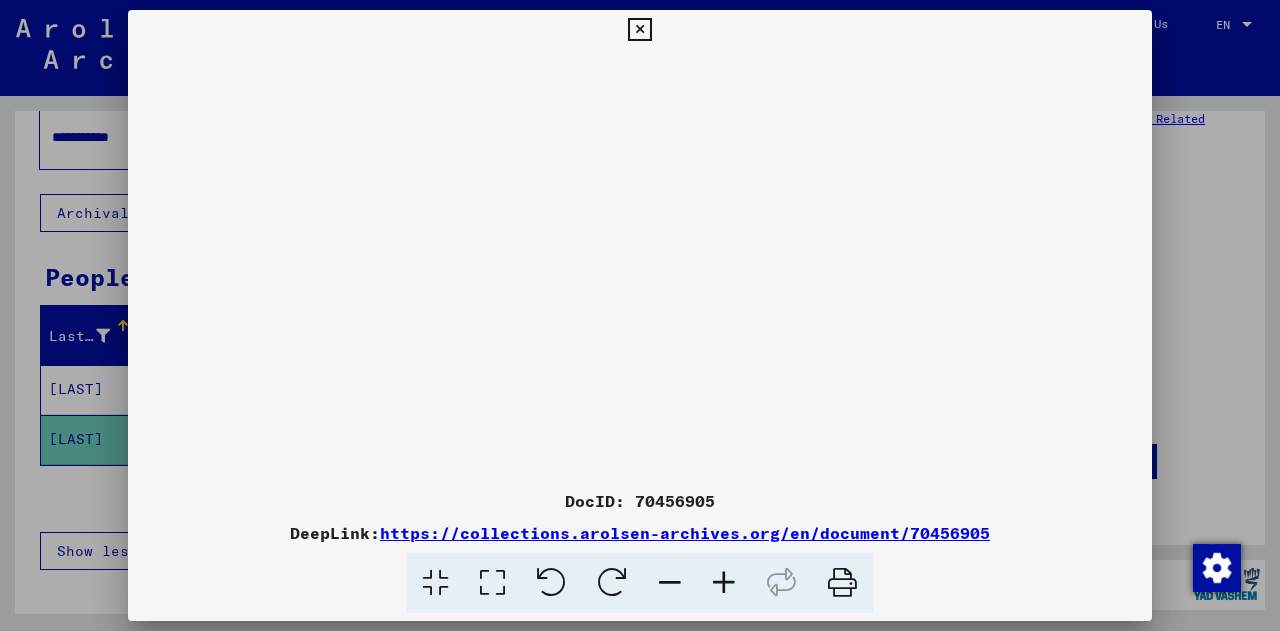 click at bounding box center [724, 583] 